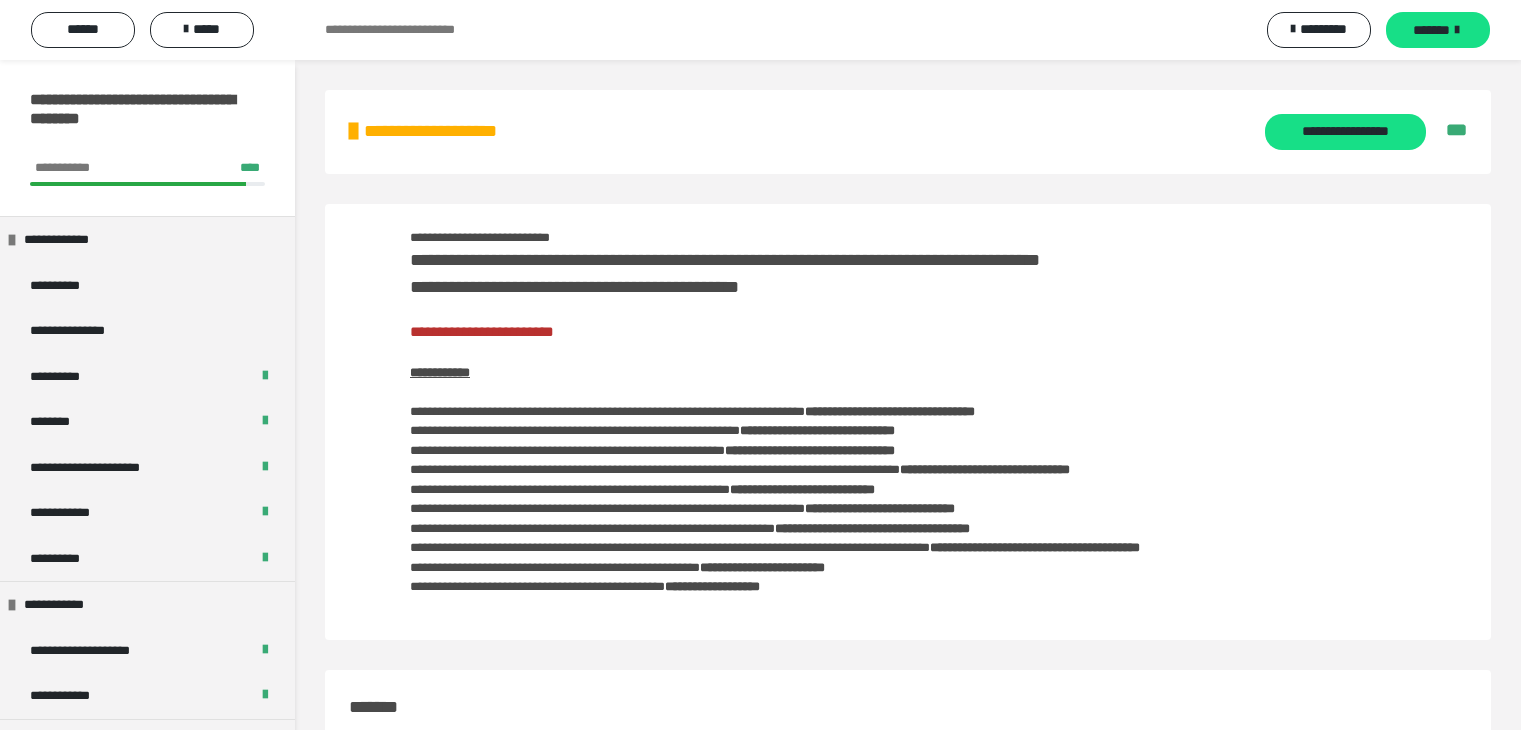 scroll, scrollTop: 3093, scrollLeft: 0, axis: vertical 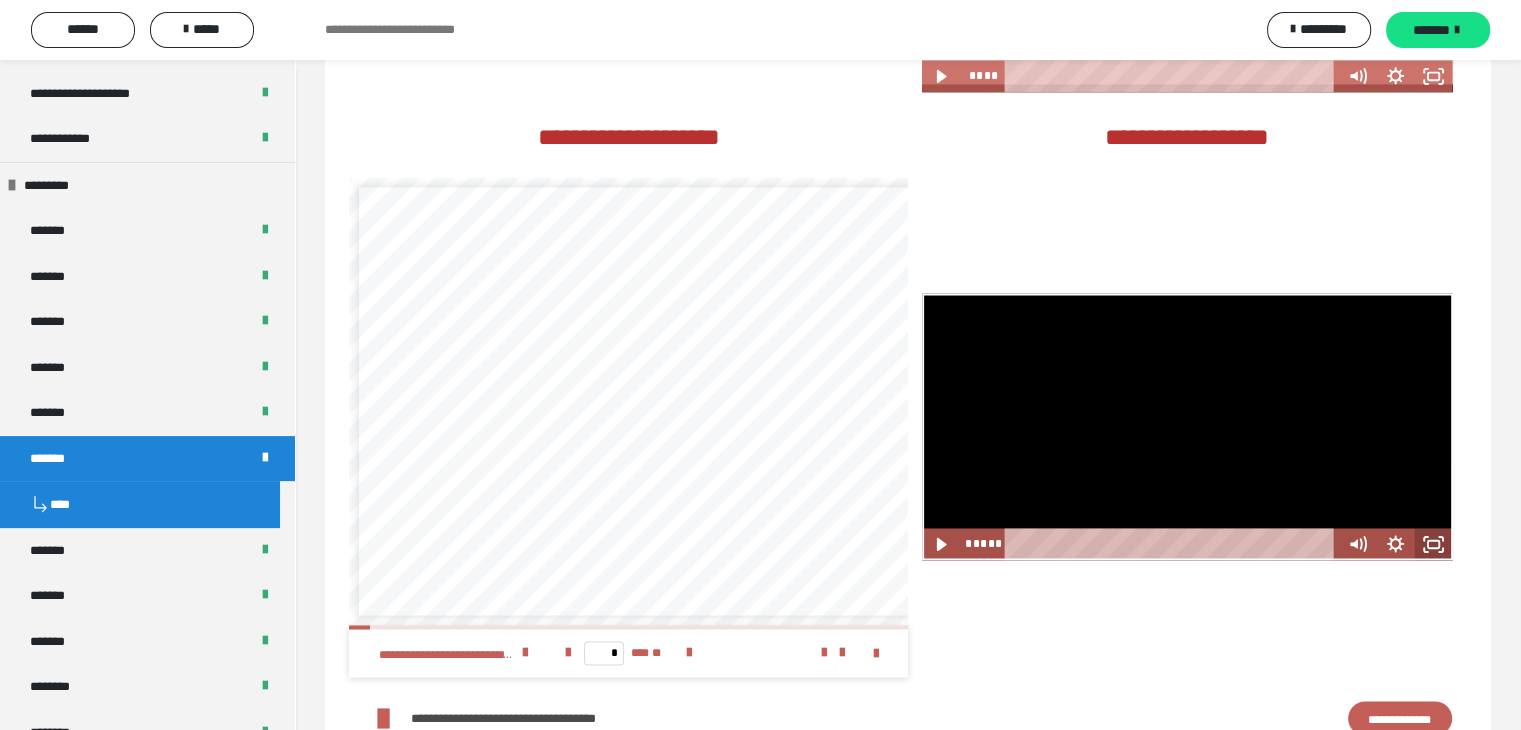 click 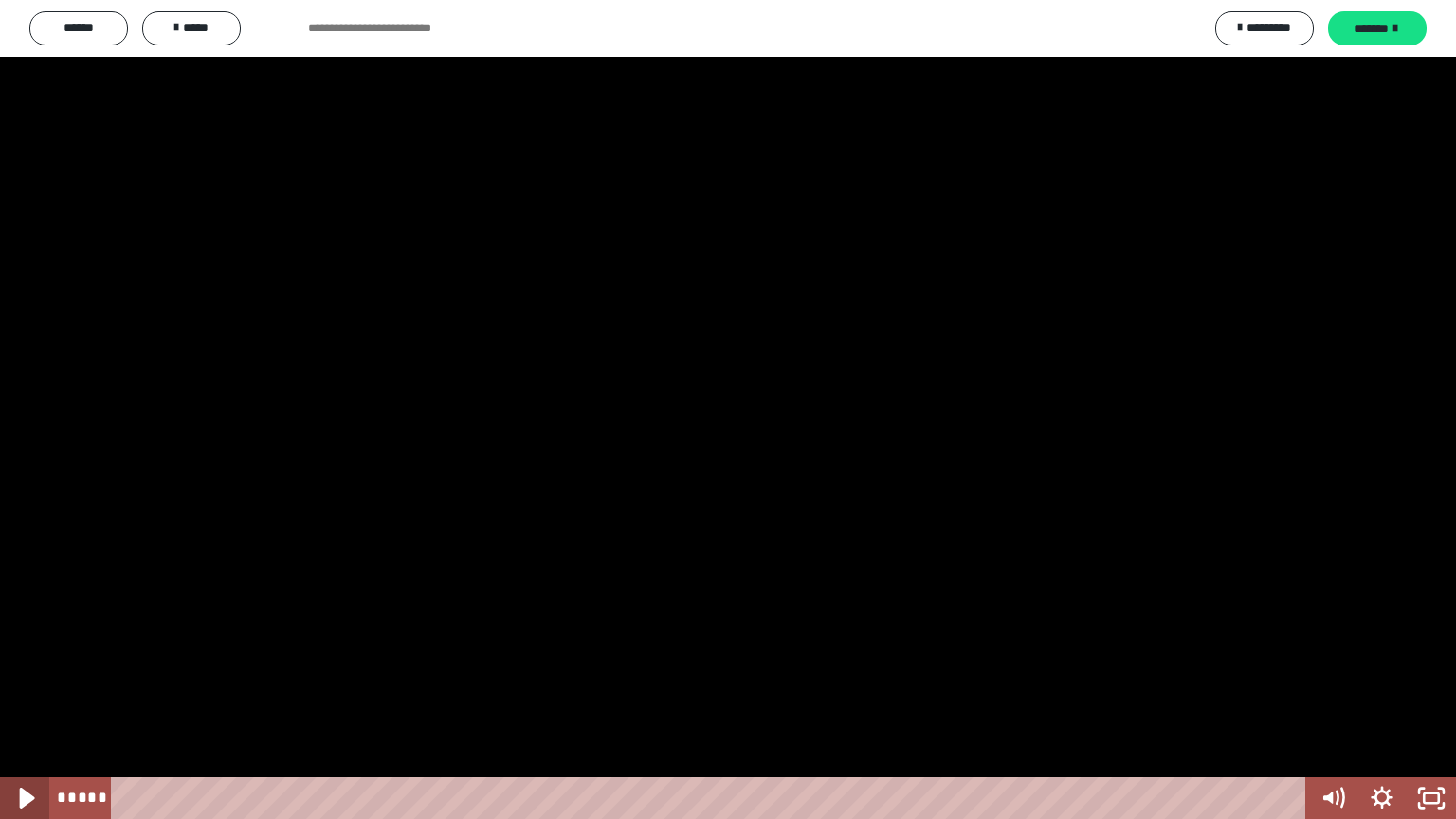click 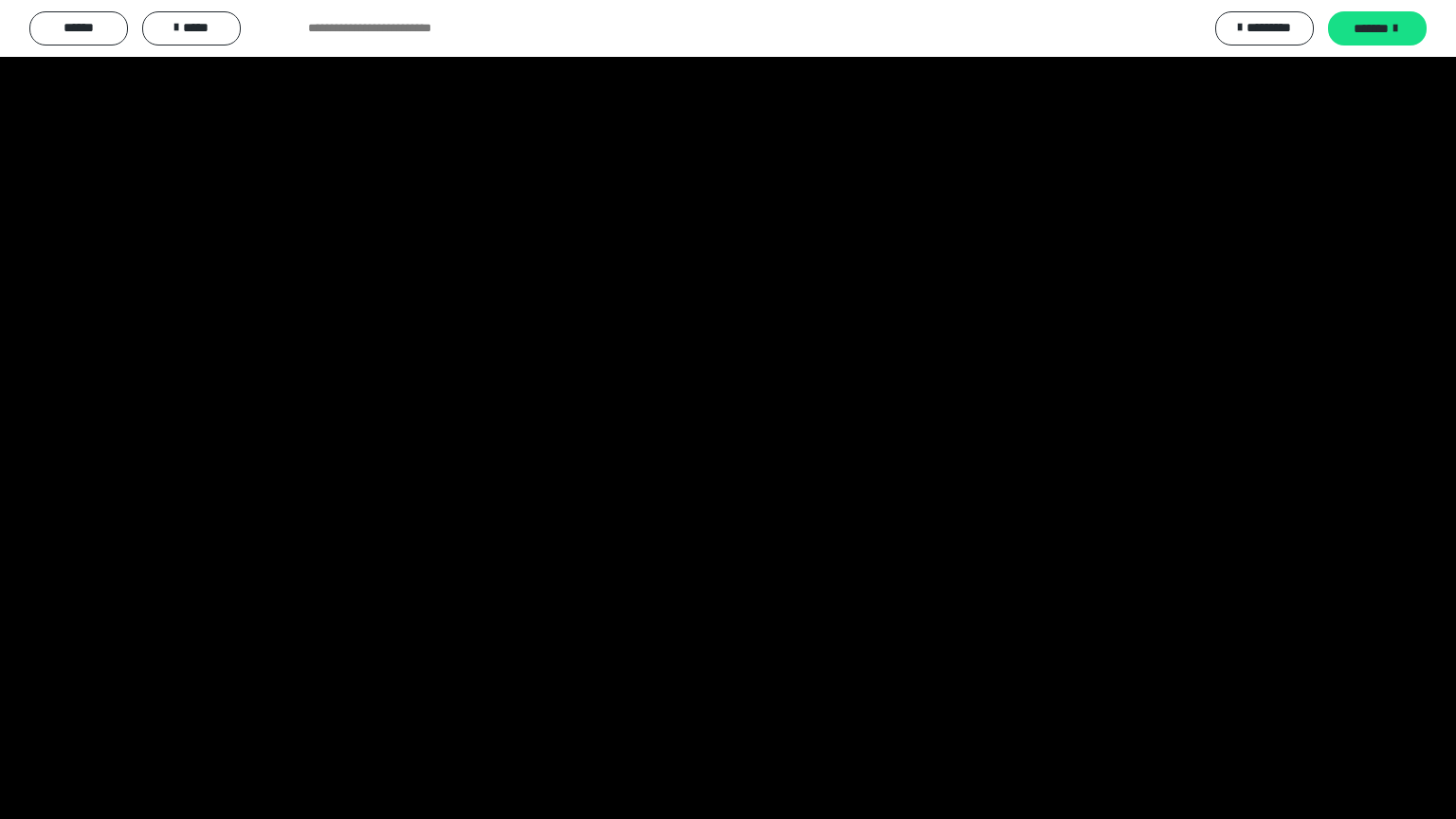 type 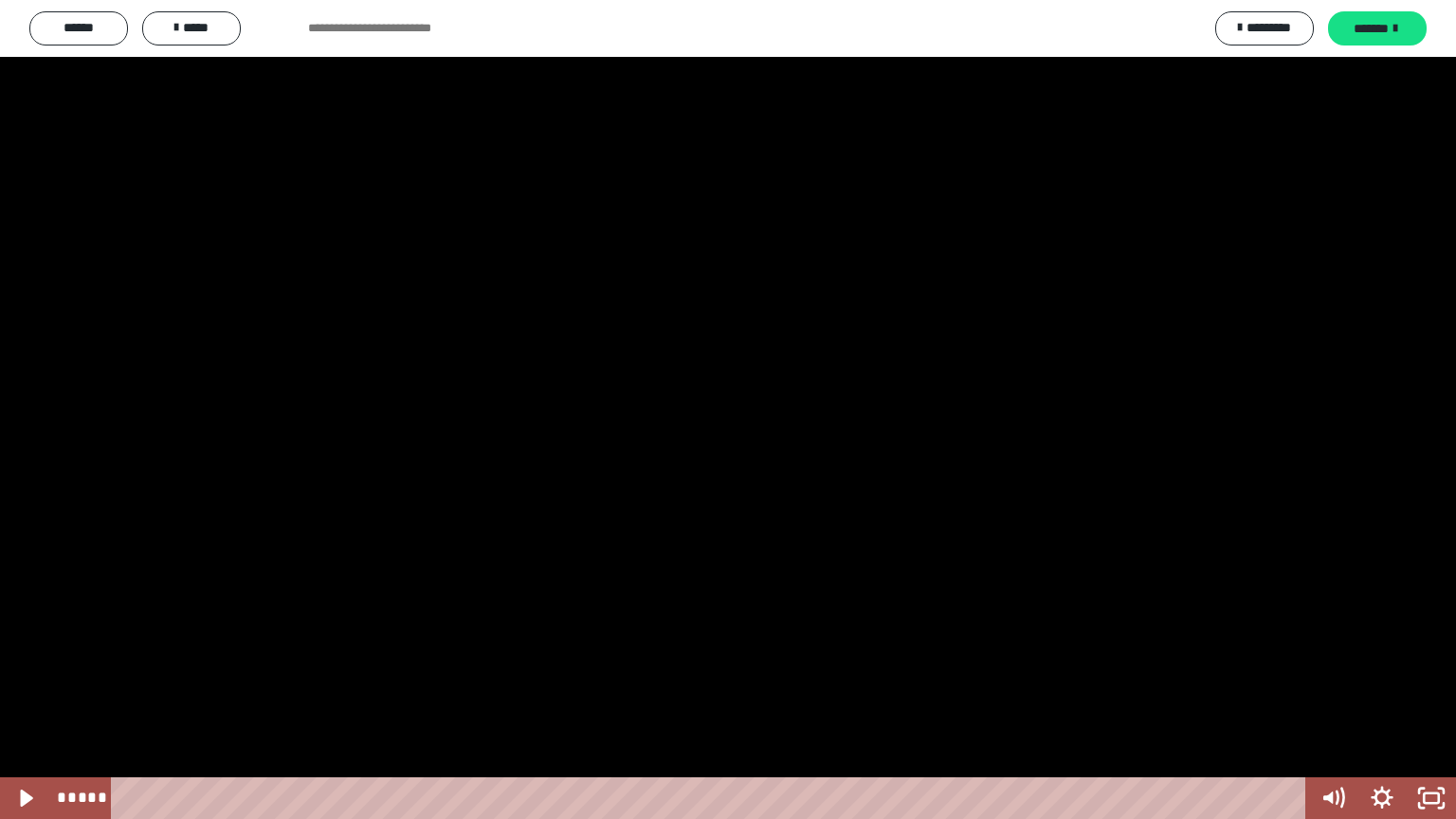 click at bounding box center [25, 798] 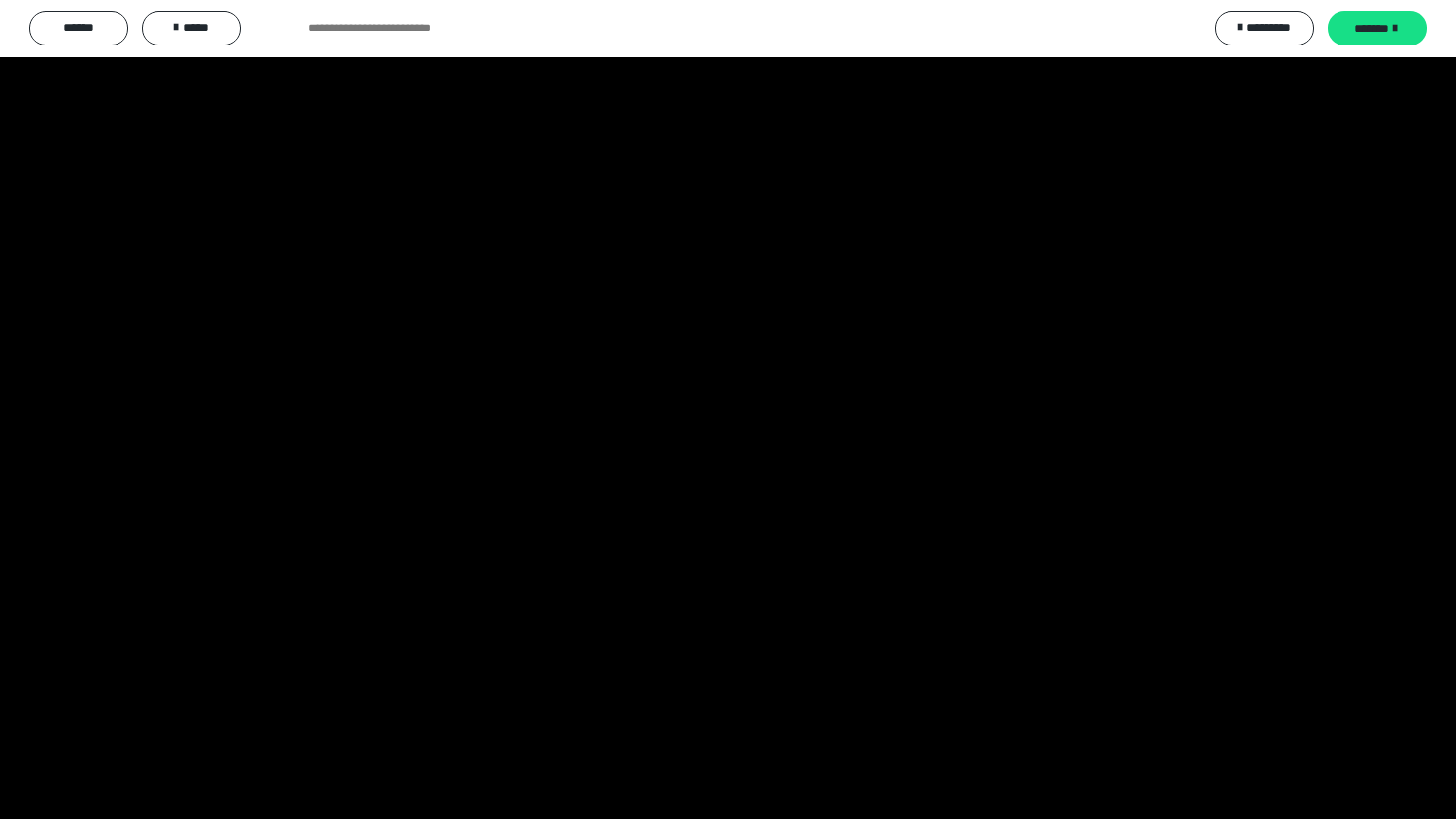 click at bounding box center [25, 798] 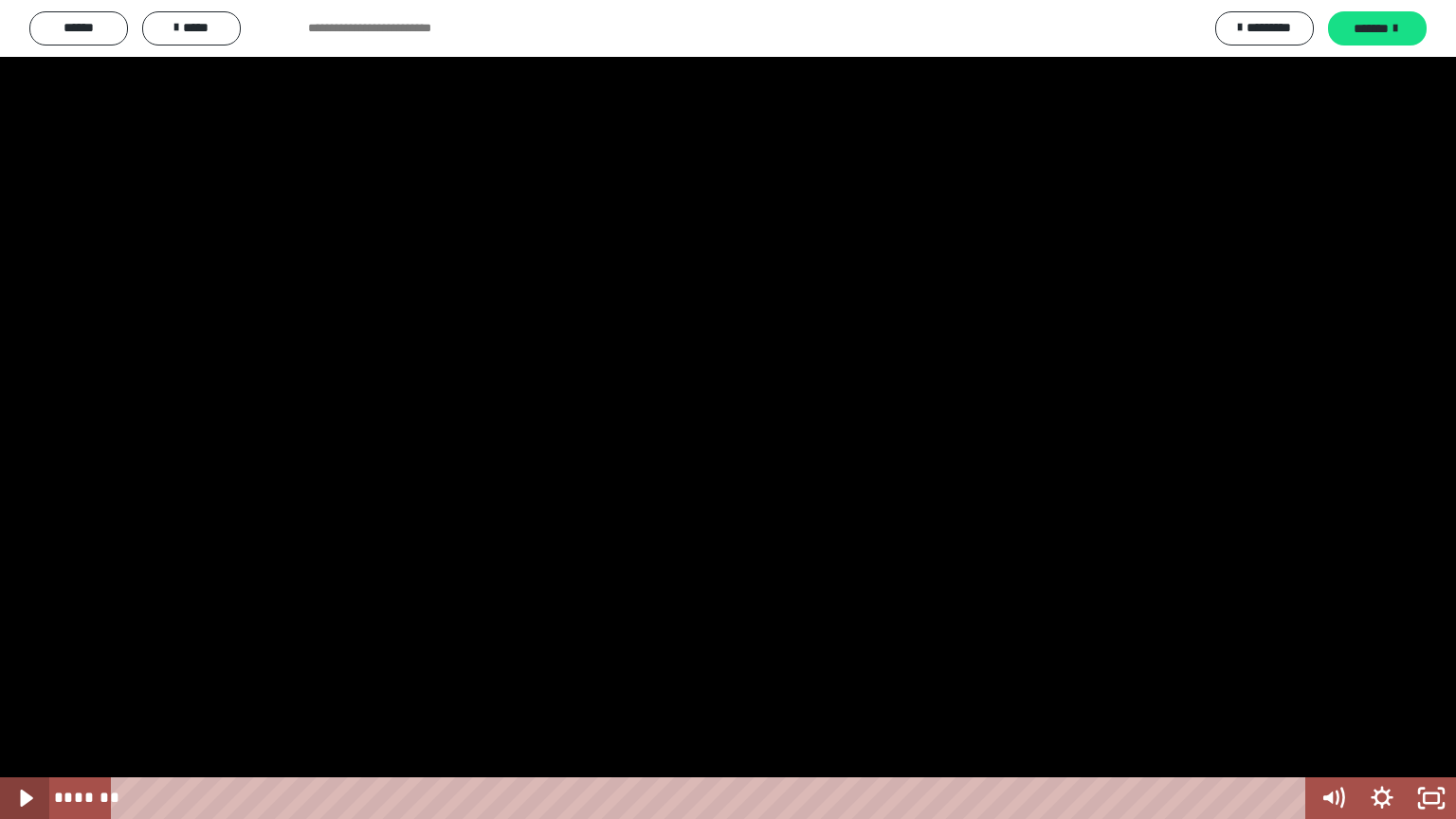click 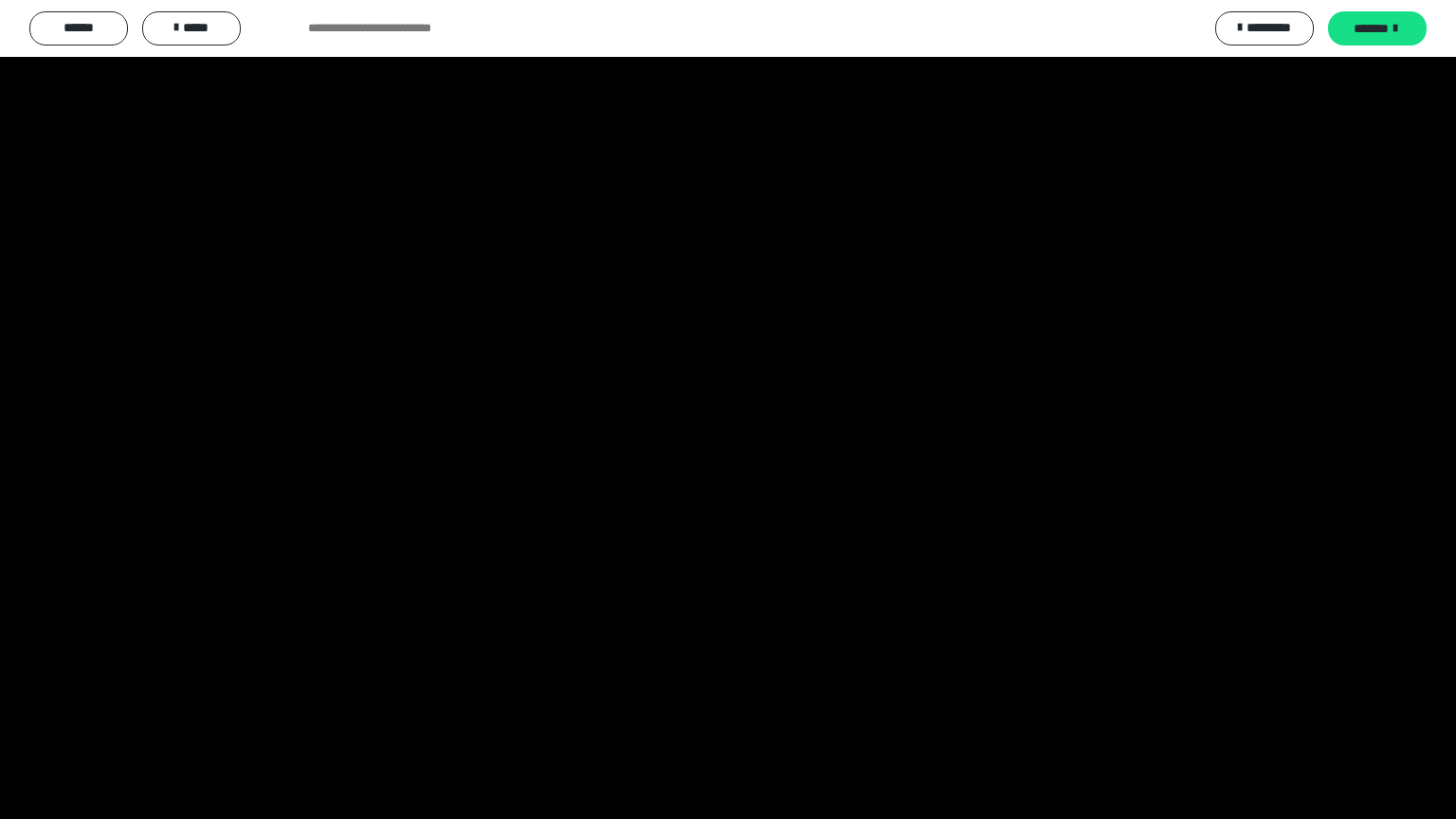 click at bounding box center [25, 798] 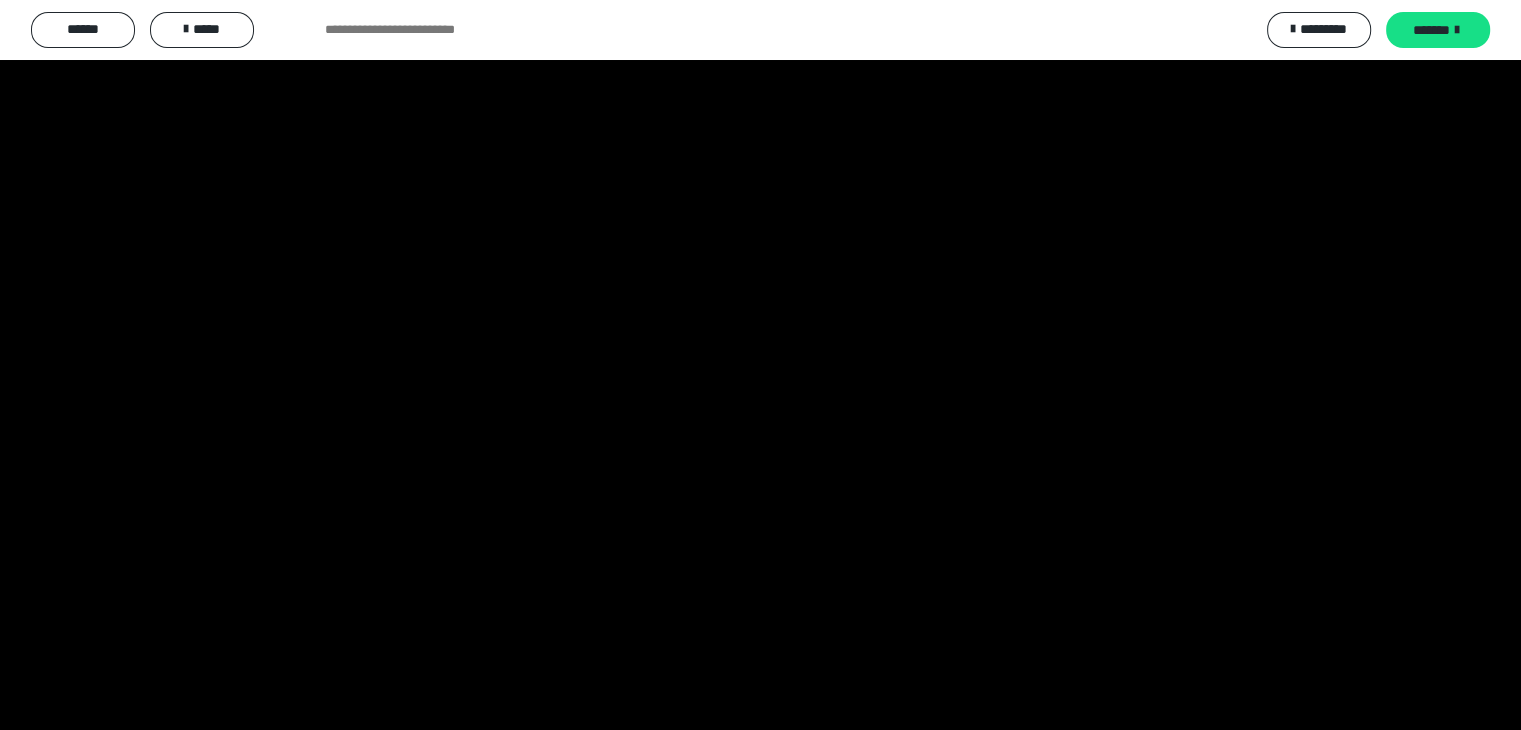 scroll, scrollTop: 33, scrollLeft: 0, axis: vertical 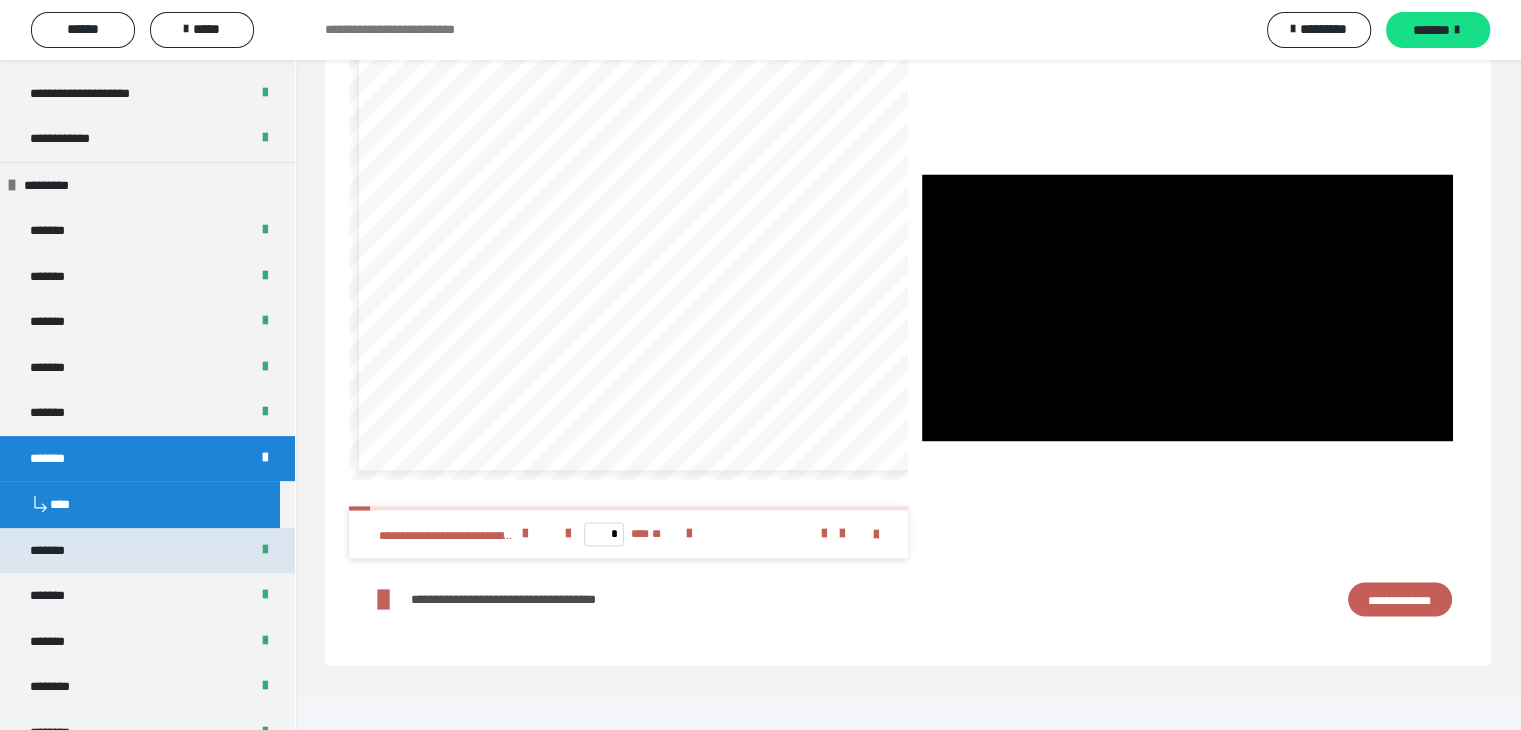 click on "*******" at bounding box center [147, 551] 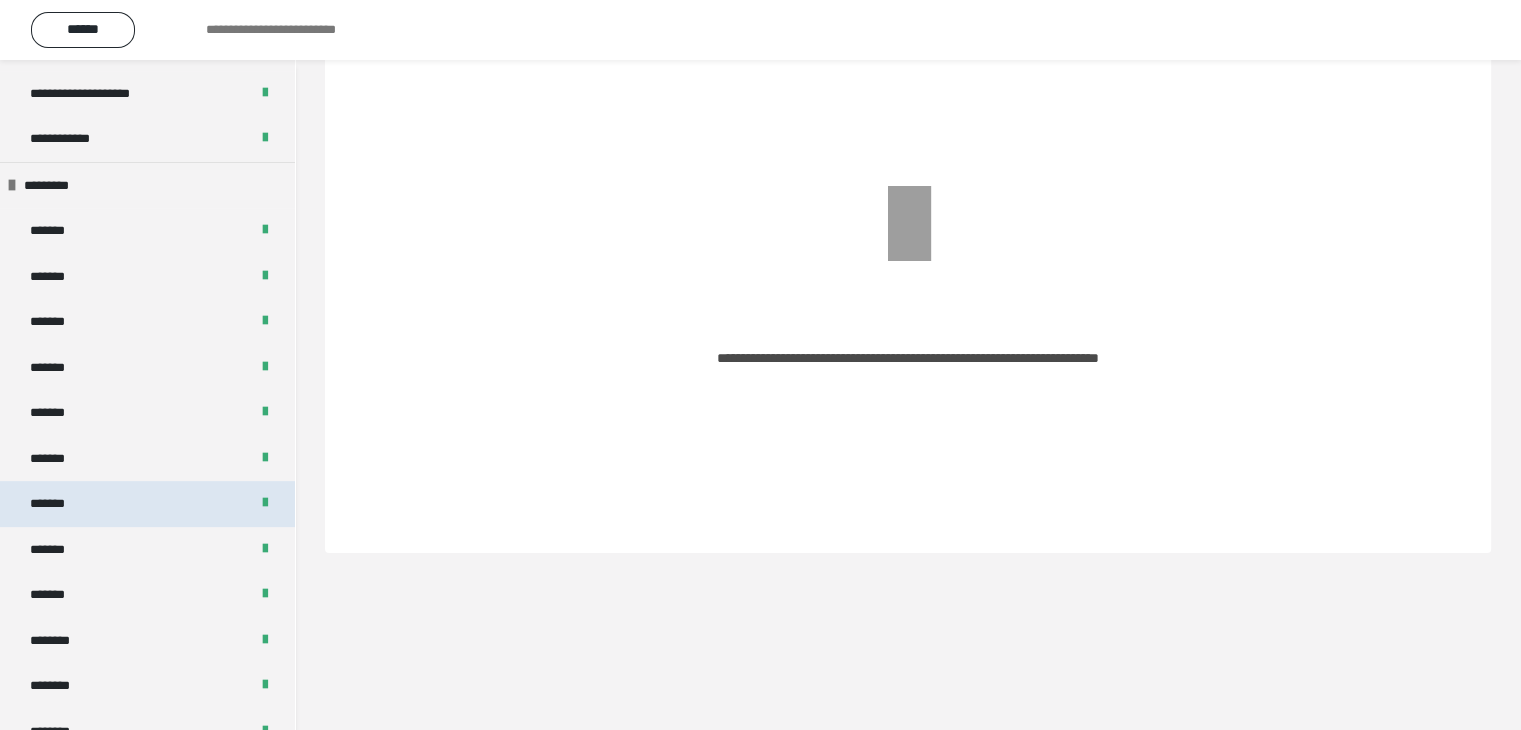 scroll, scrollTop: 60, scrollLeft: 0, axis: vertical 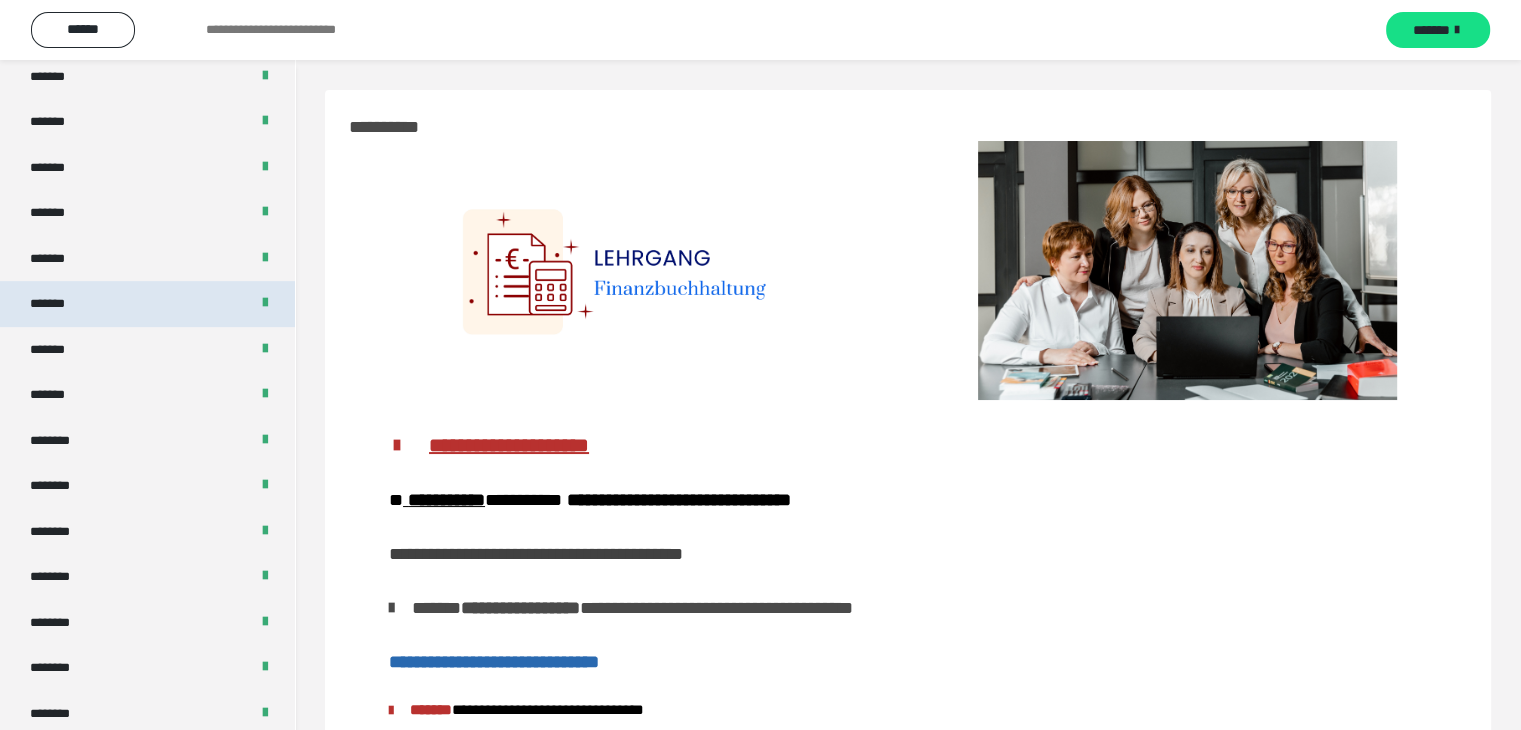 click on "*******" at bounding box center (147, 304) 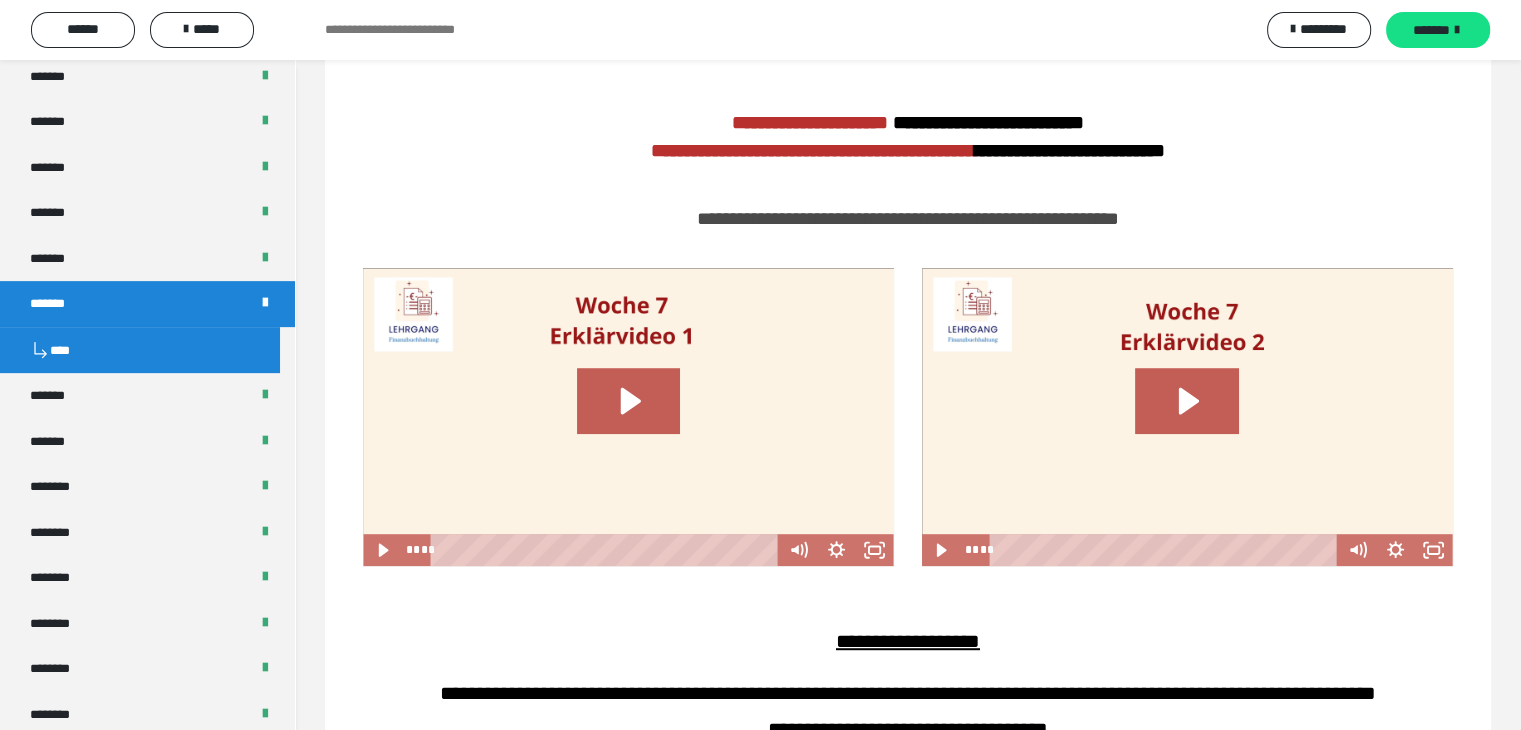 scroll, scrollTop: 1000, scrollLeft: 0, axis: vertical 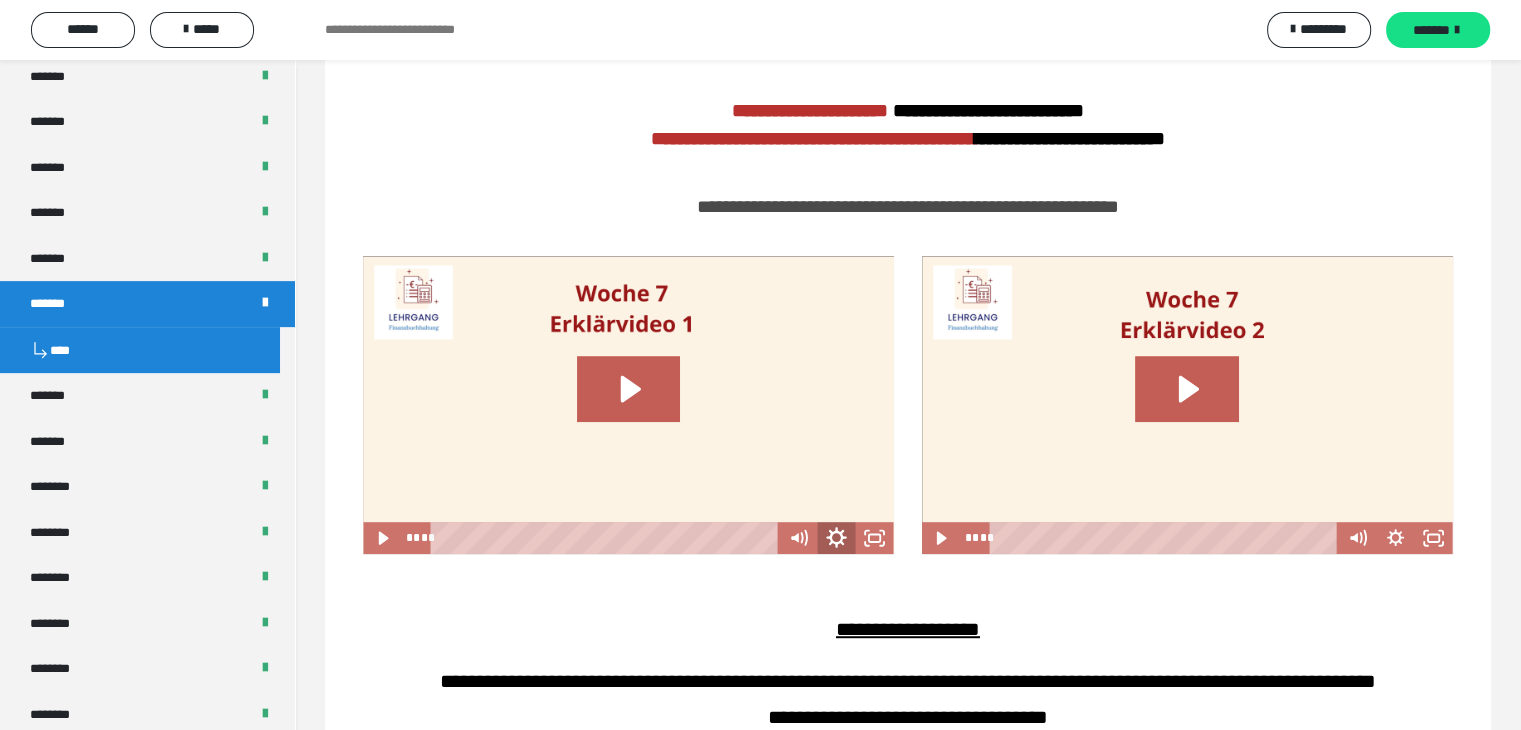 click 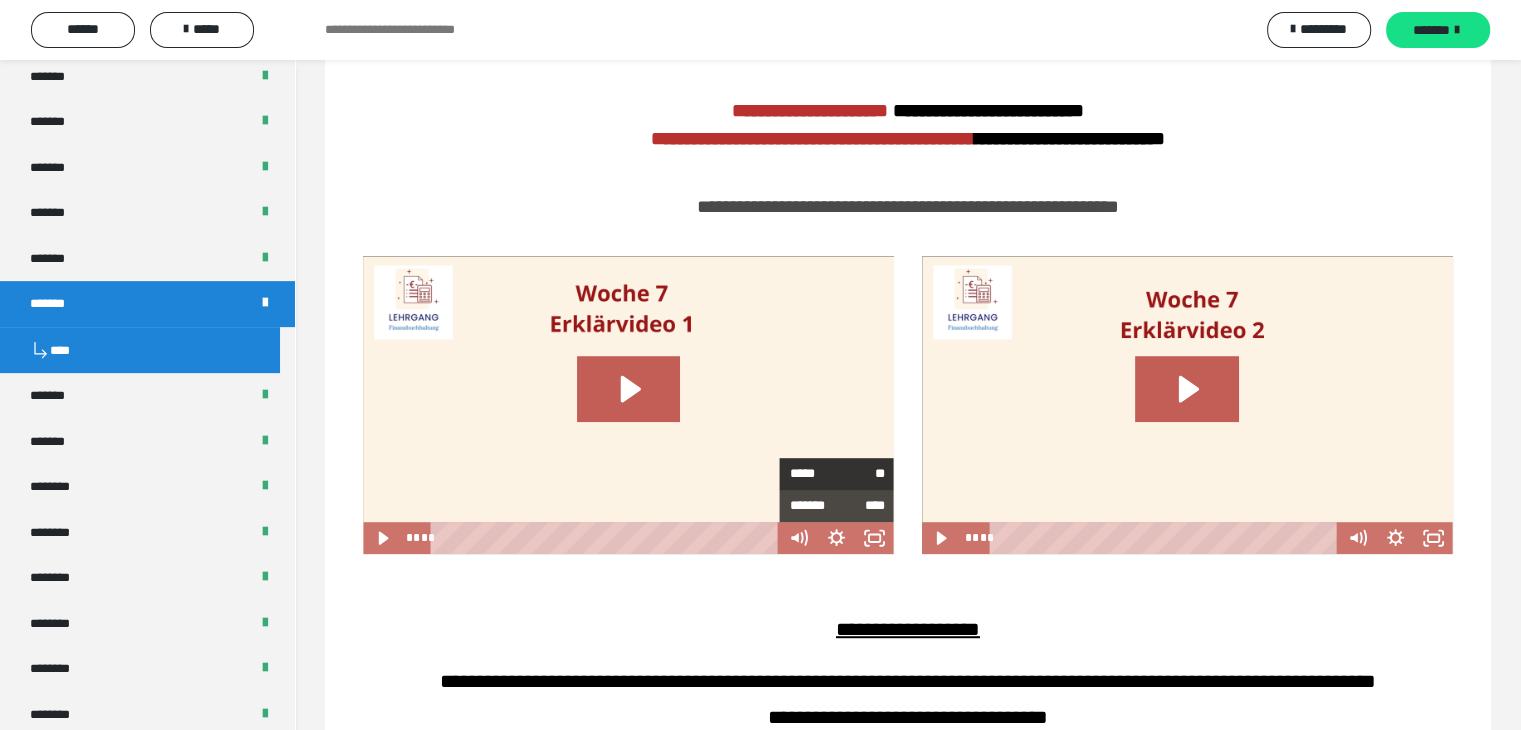 click on "*****" at bounding box center (813, 474) 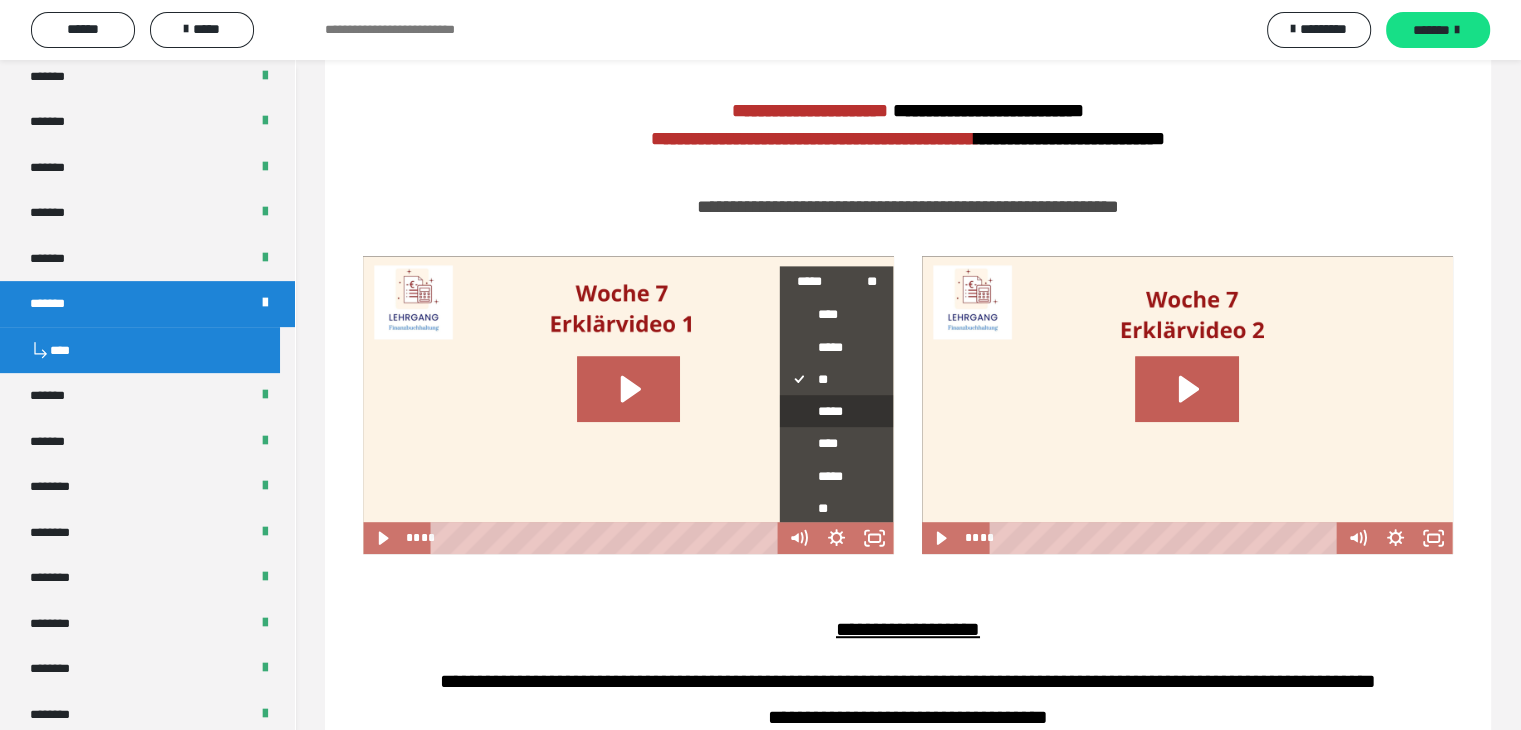 click on "*****" at bounding box center [829, 411] 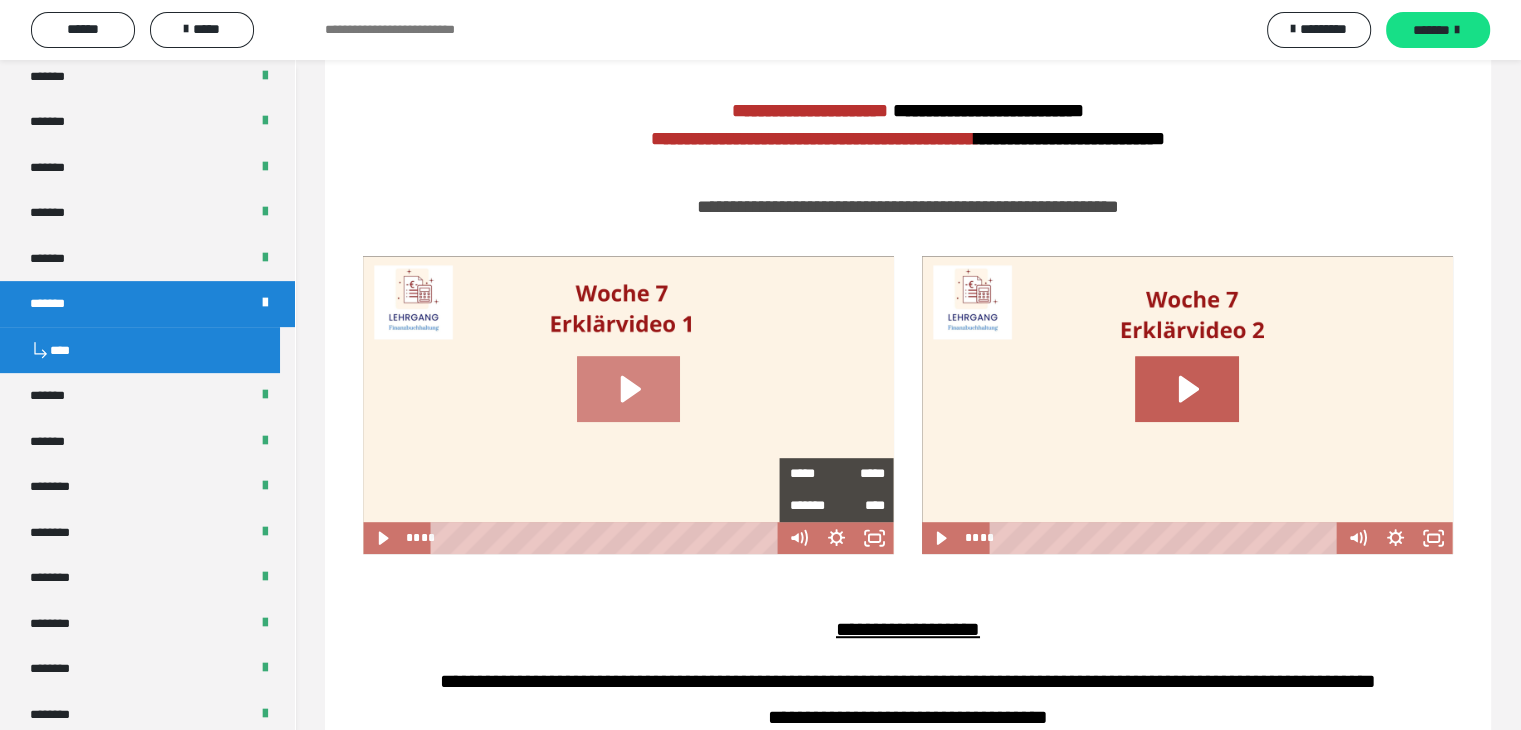 click 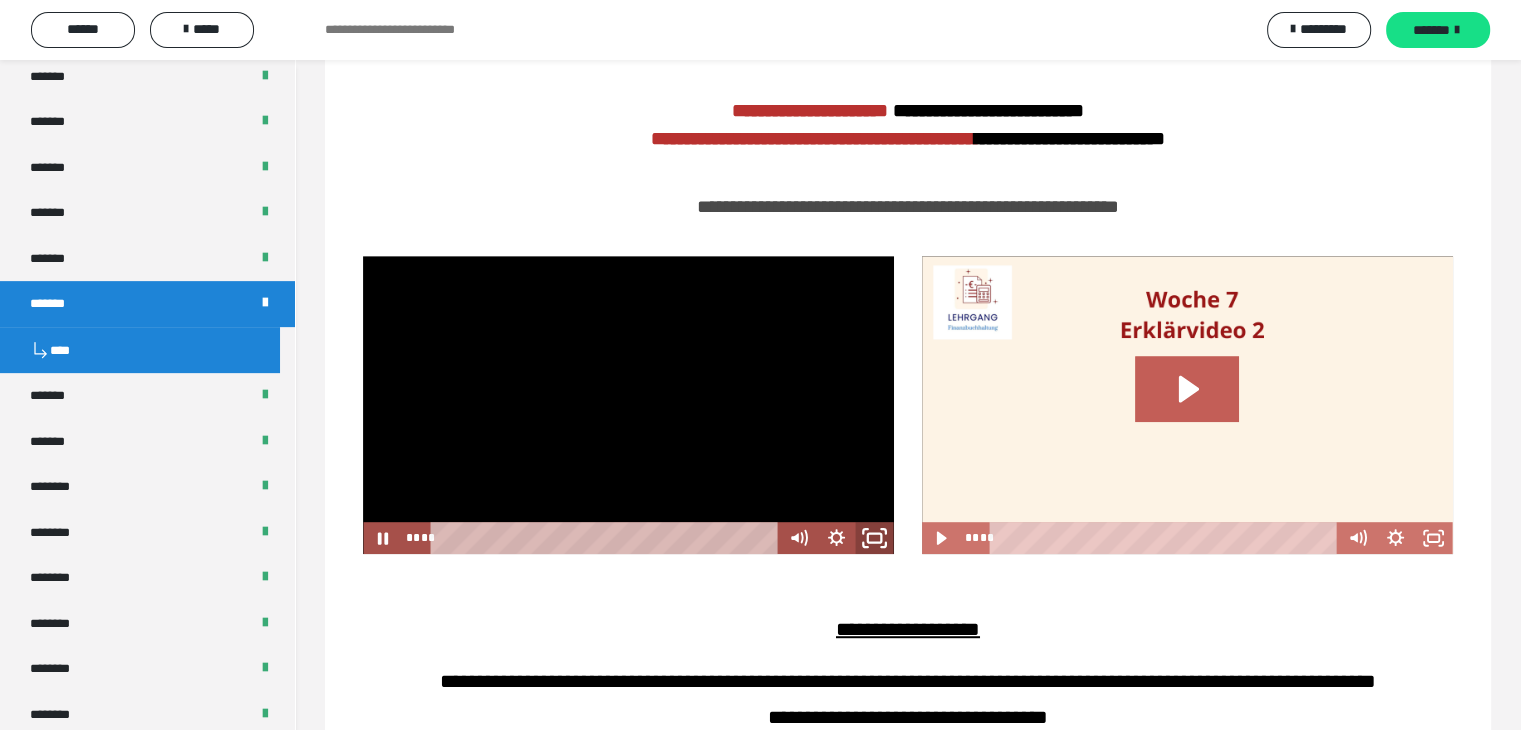 click 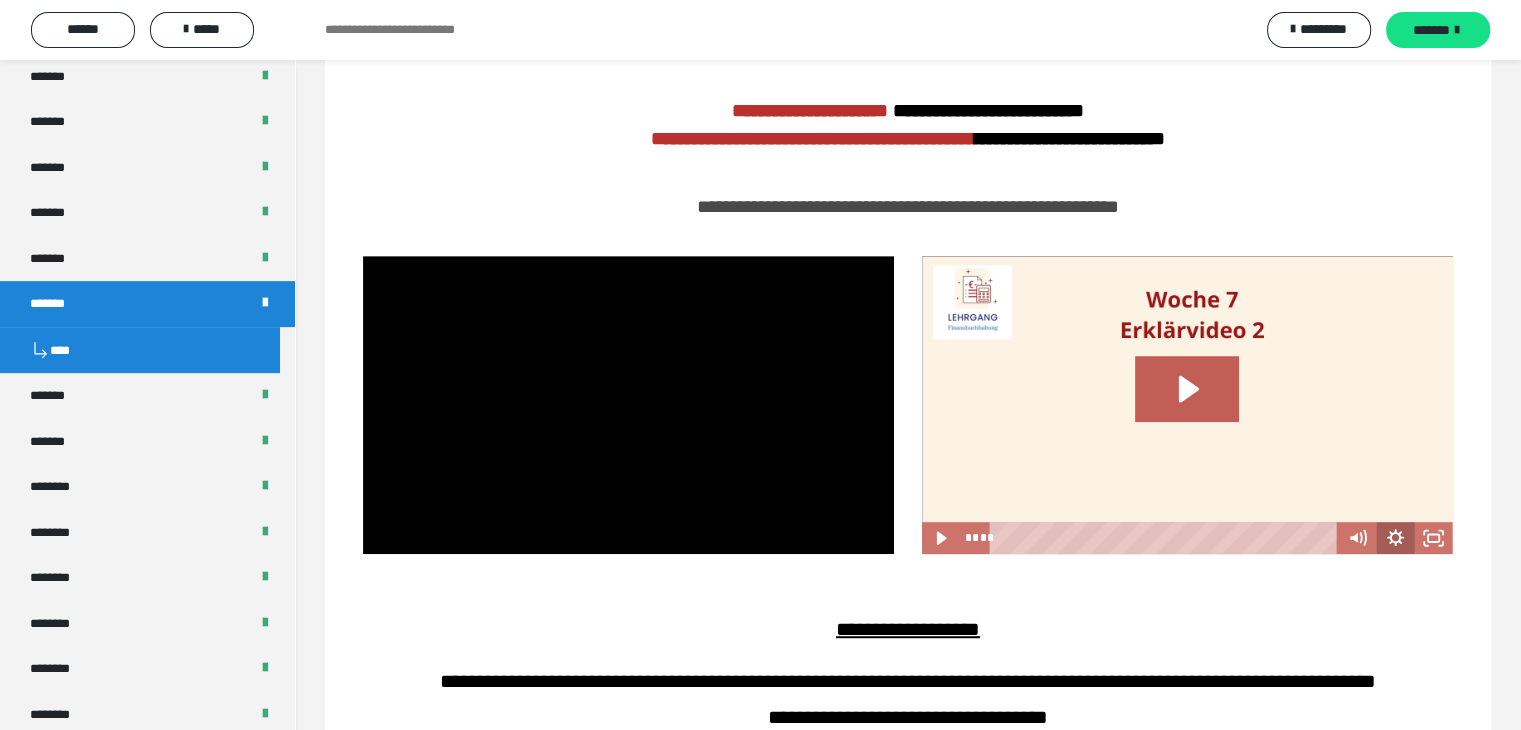 click 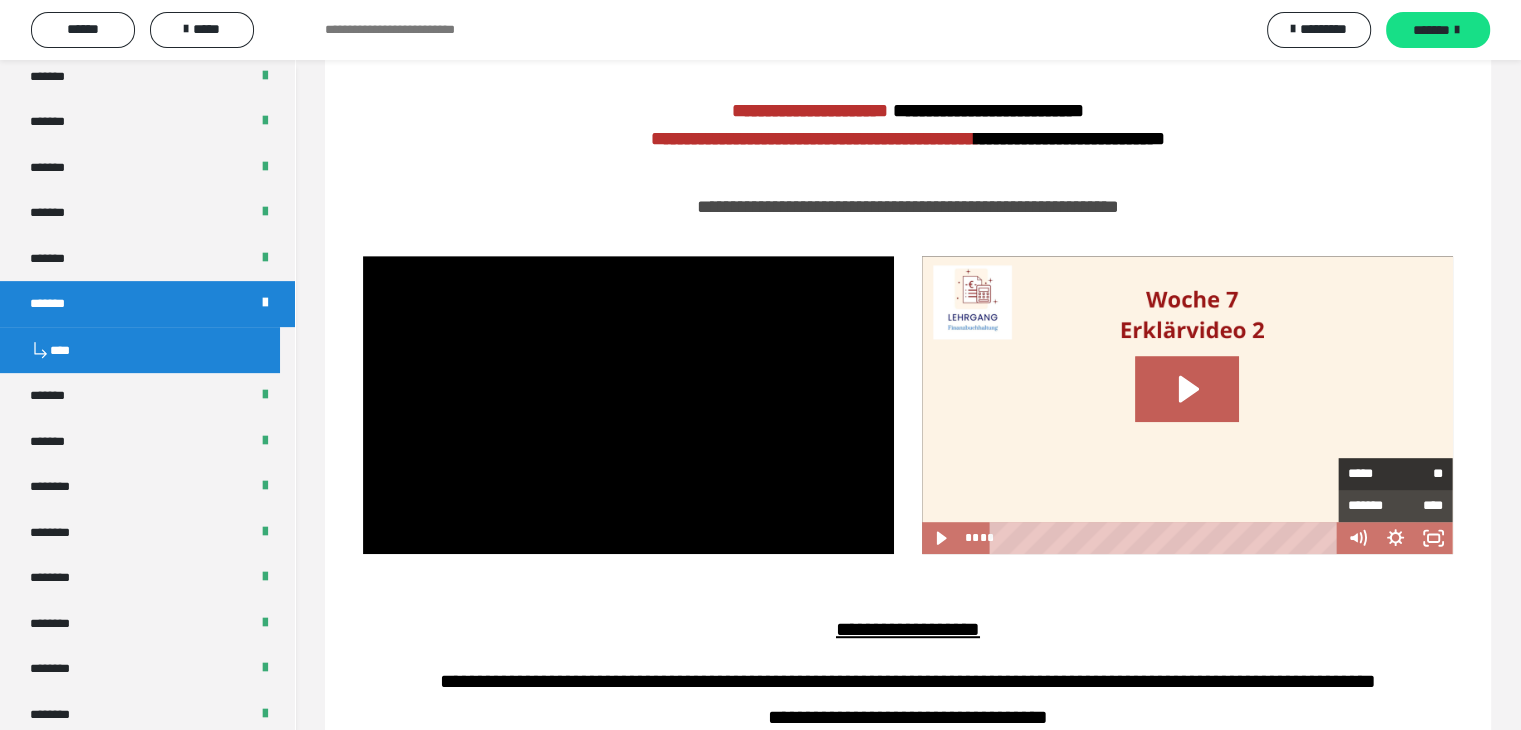 click on "*****" at bounding box center [1372, 474] 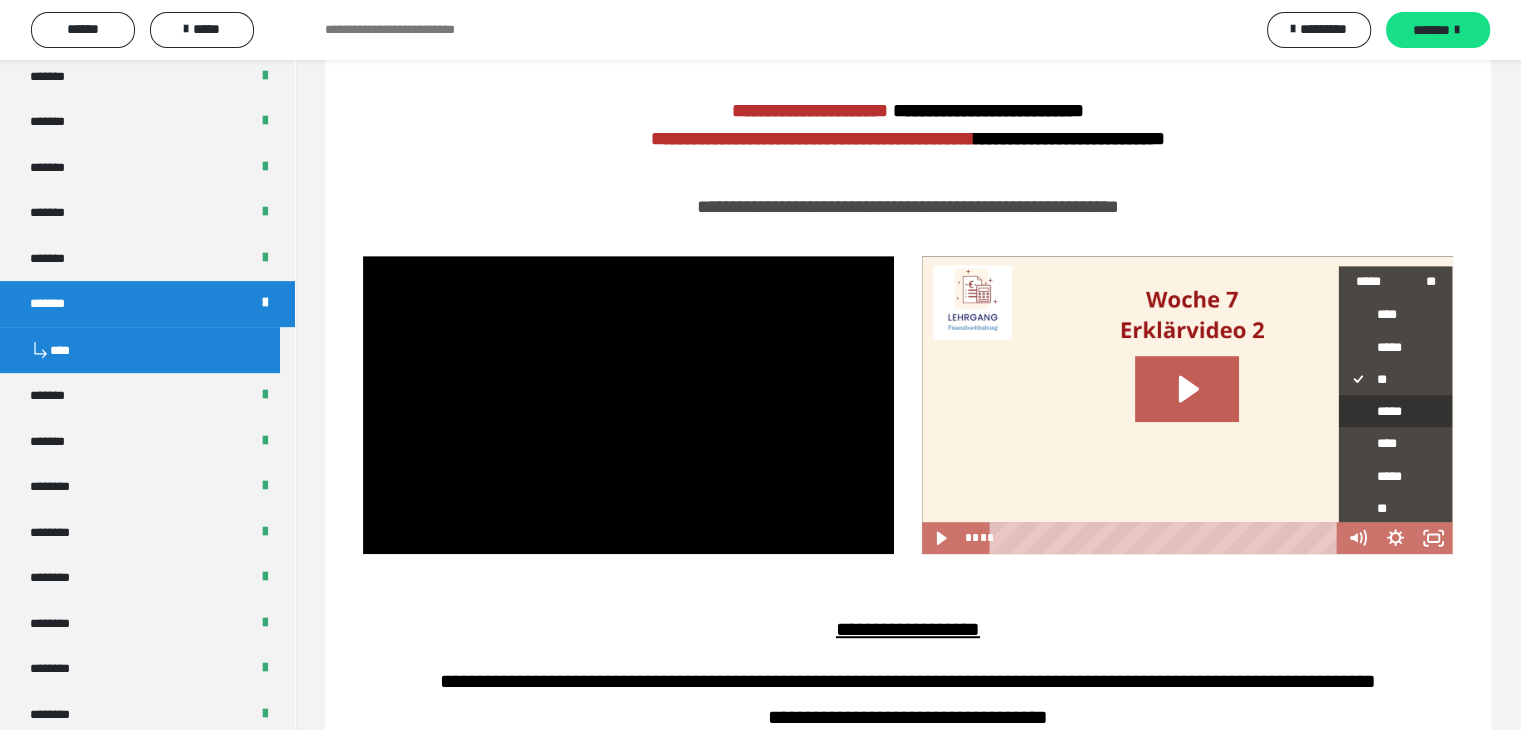 click on "*****" at bounding box center [1388, 411] 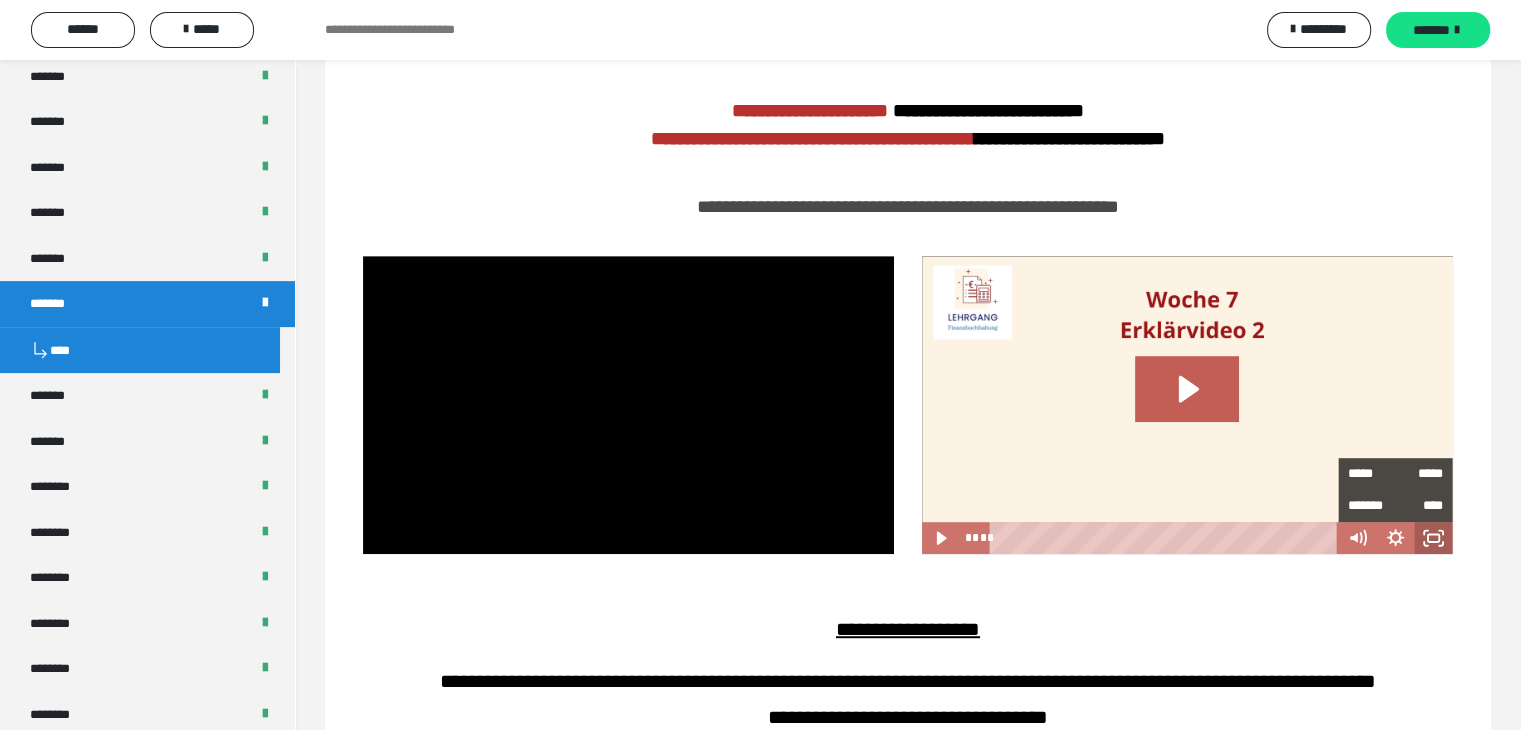 click 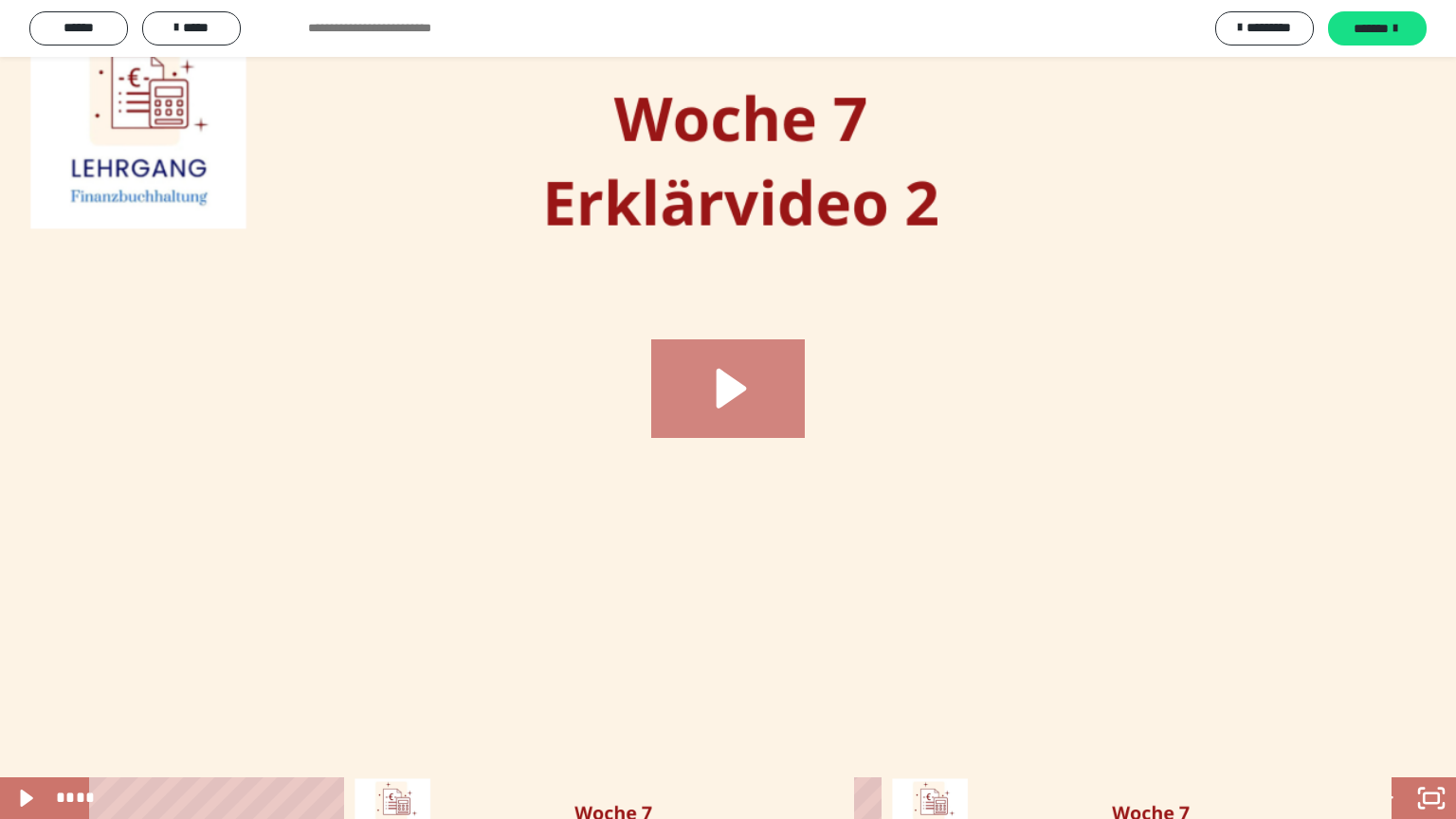 click 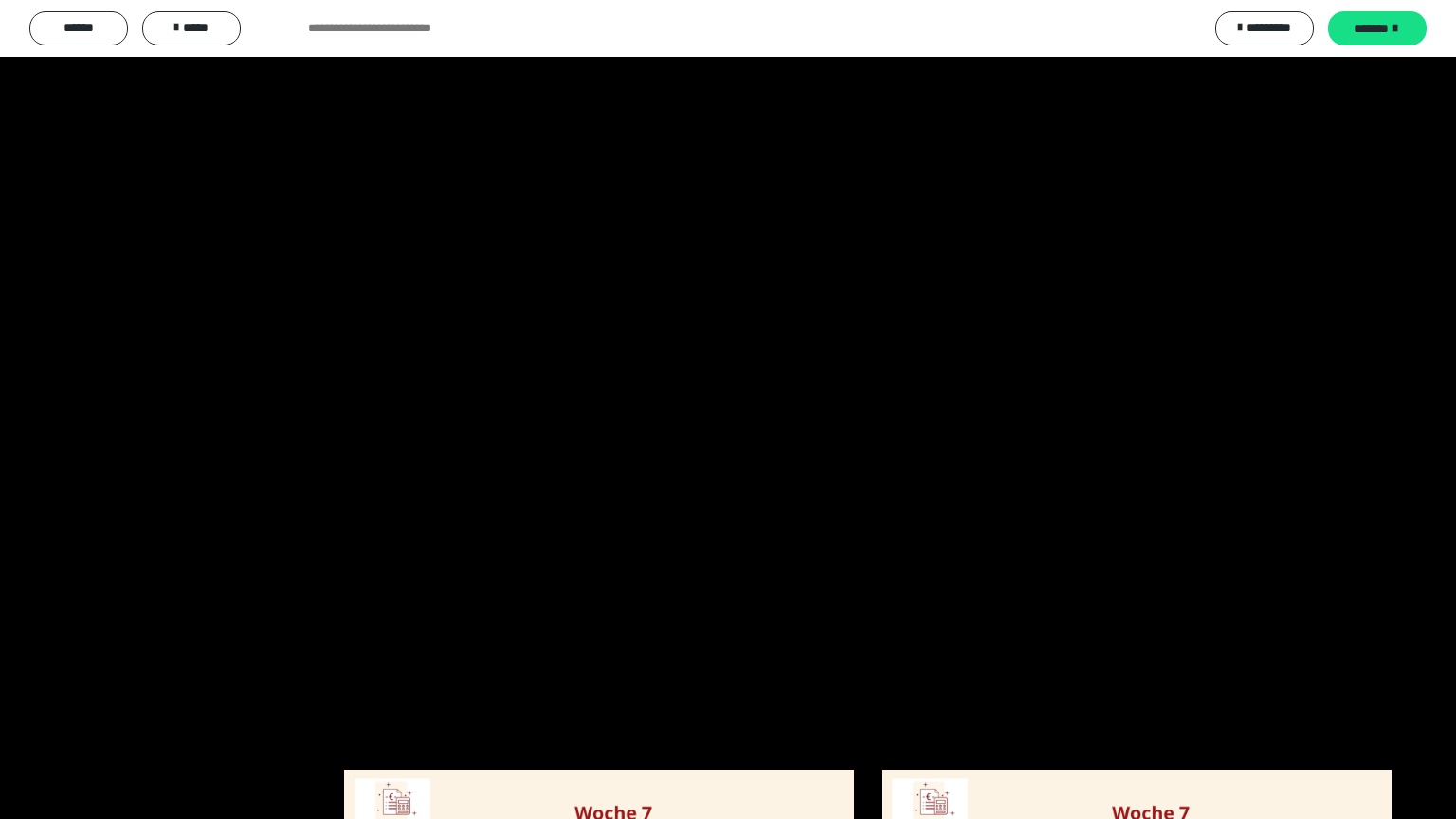 type 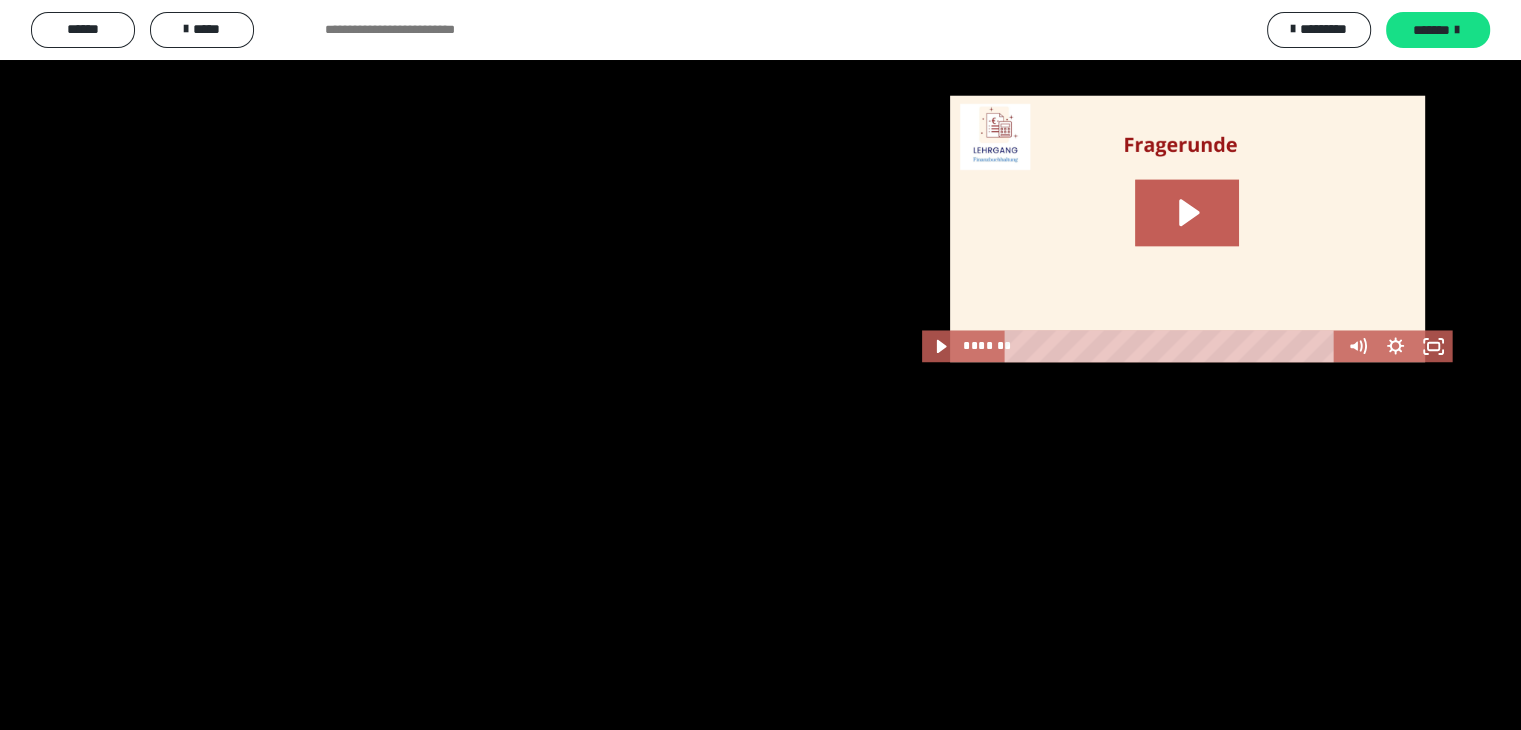 scroll, scrollTop: 3252, scrollLeft: 0, axis: vertical 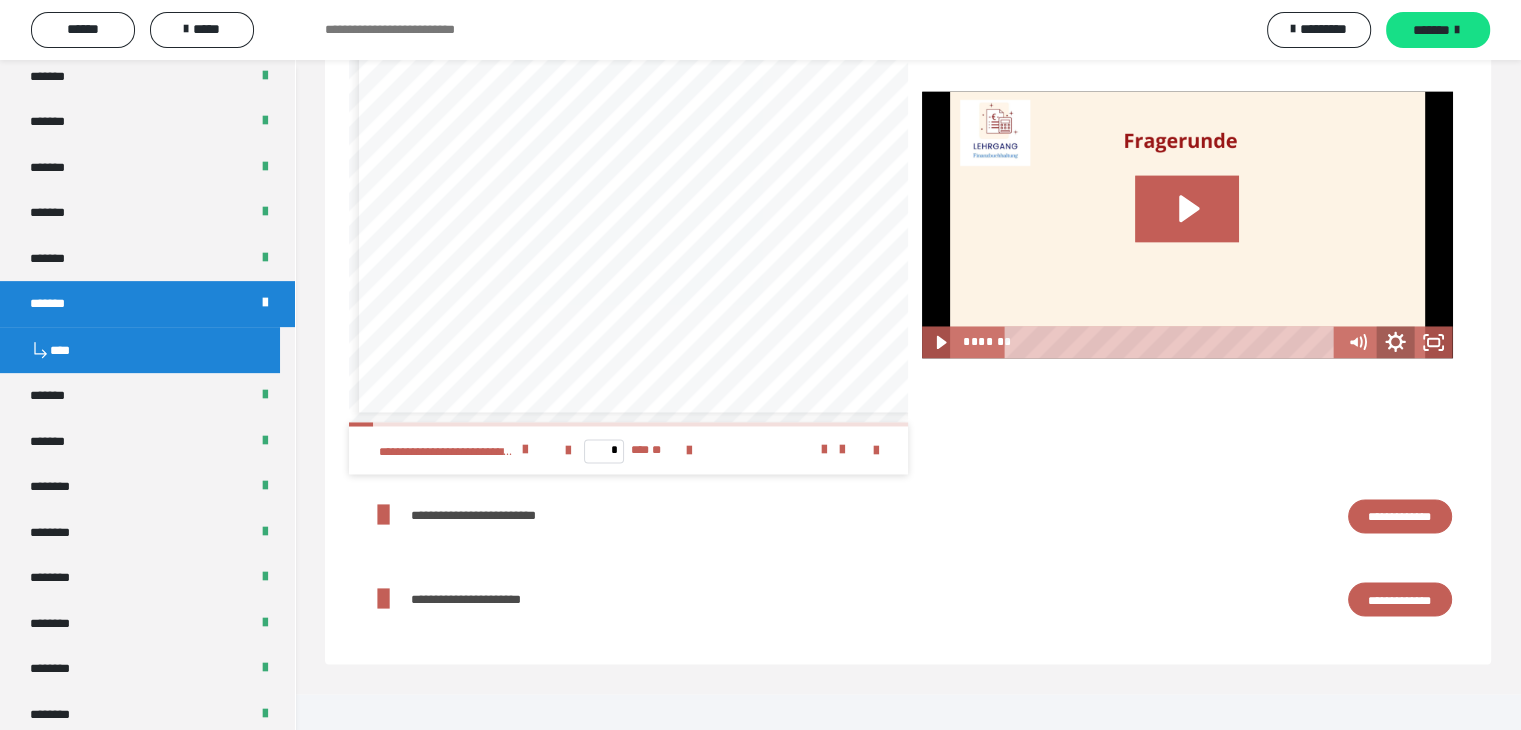 click 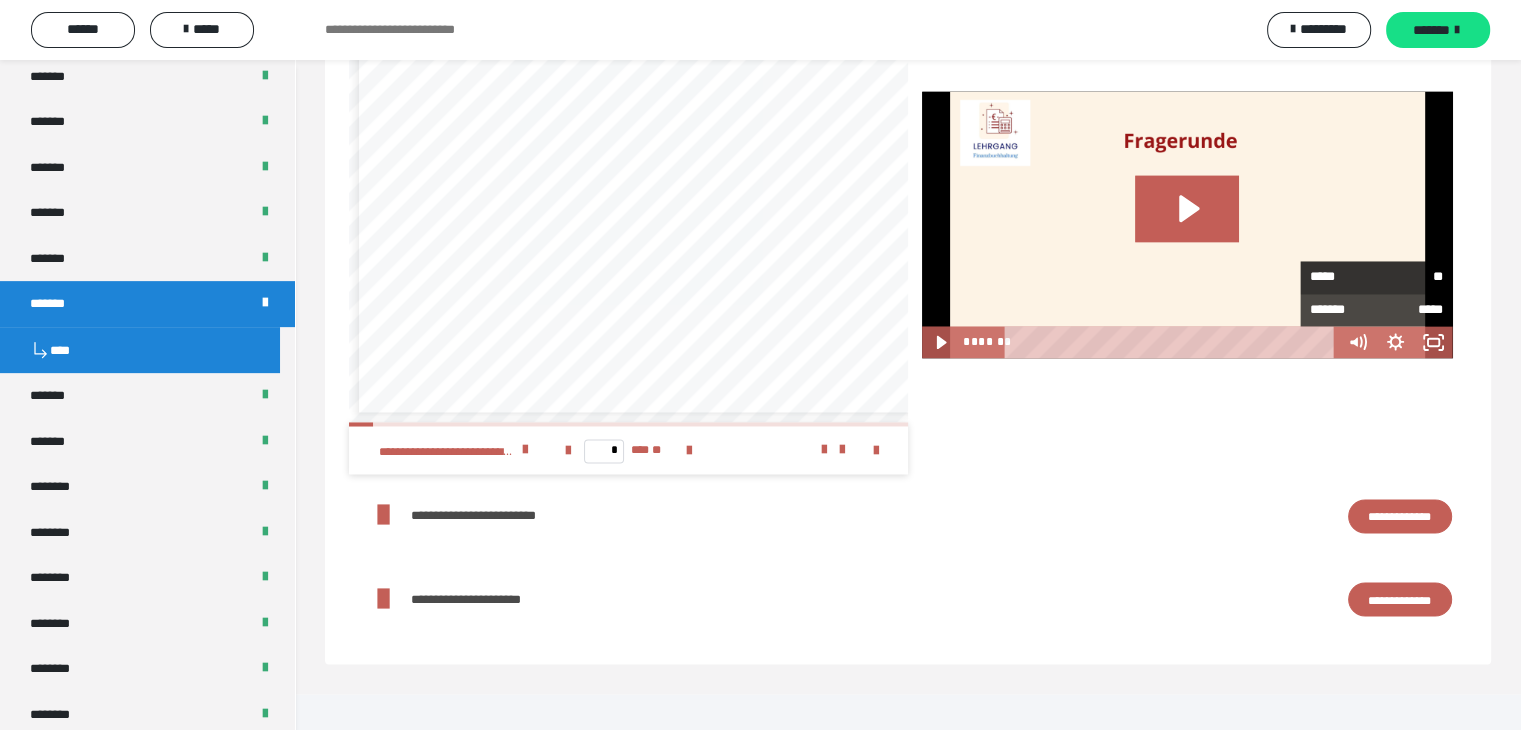 click on "*****" at bounding box center (1343, 277) 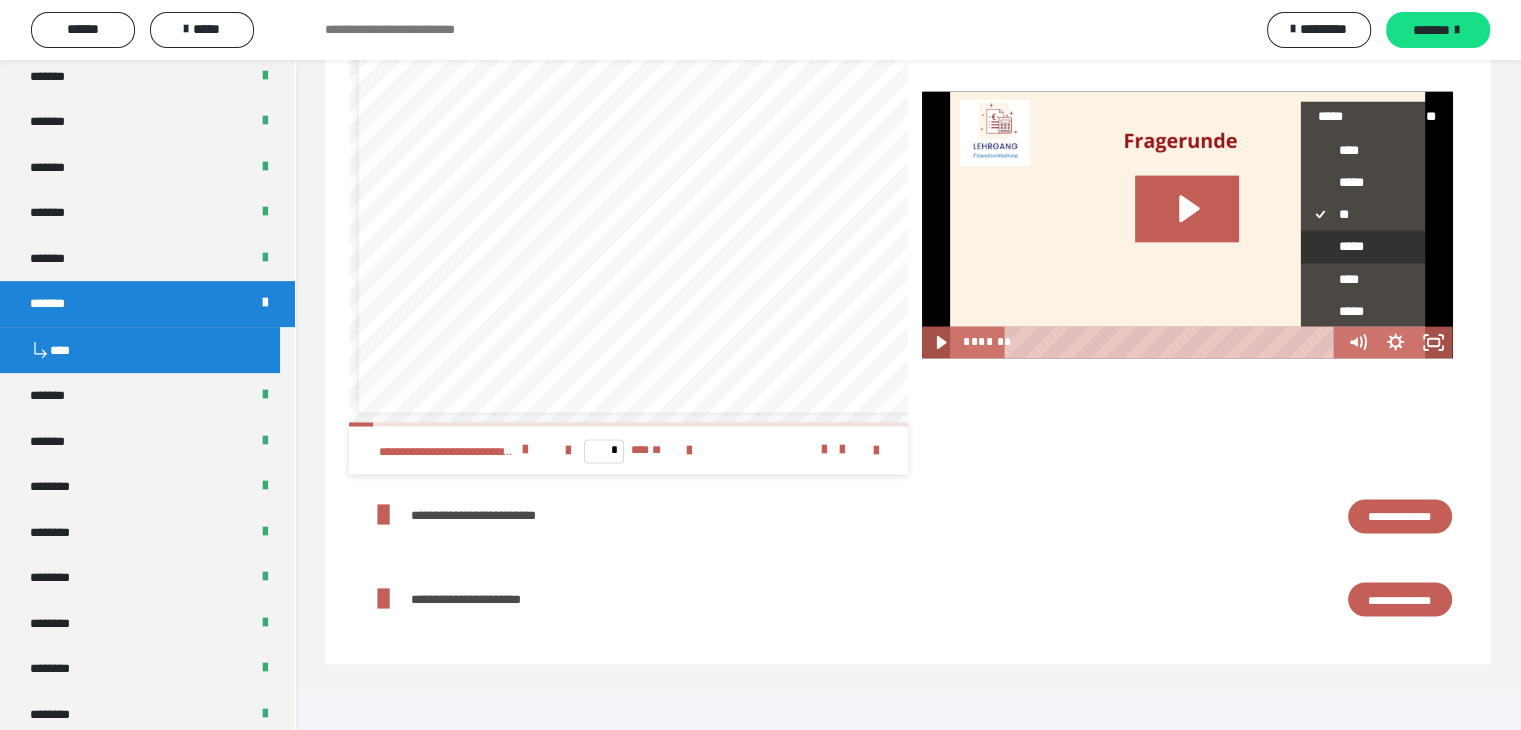 click on "*****" at bounding box center (1369, 246) 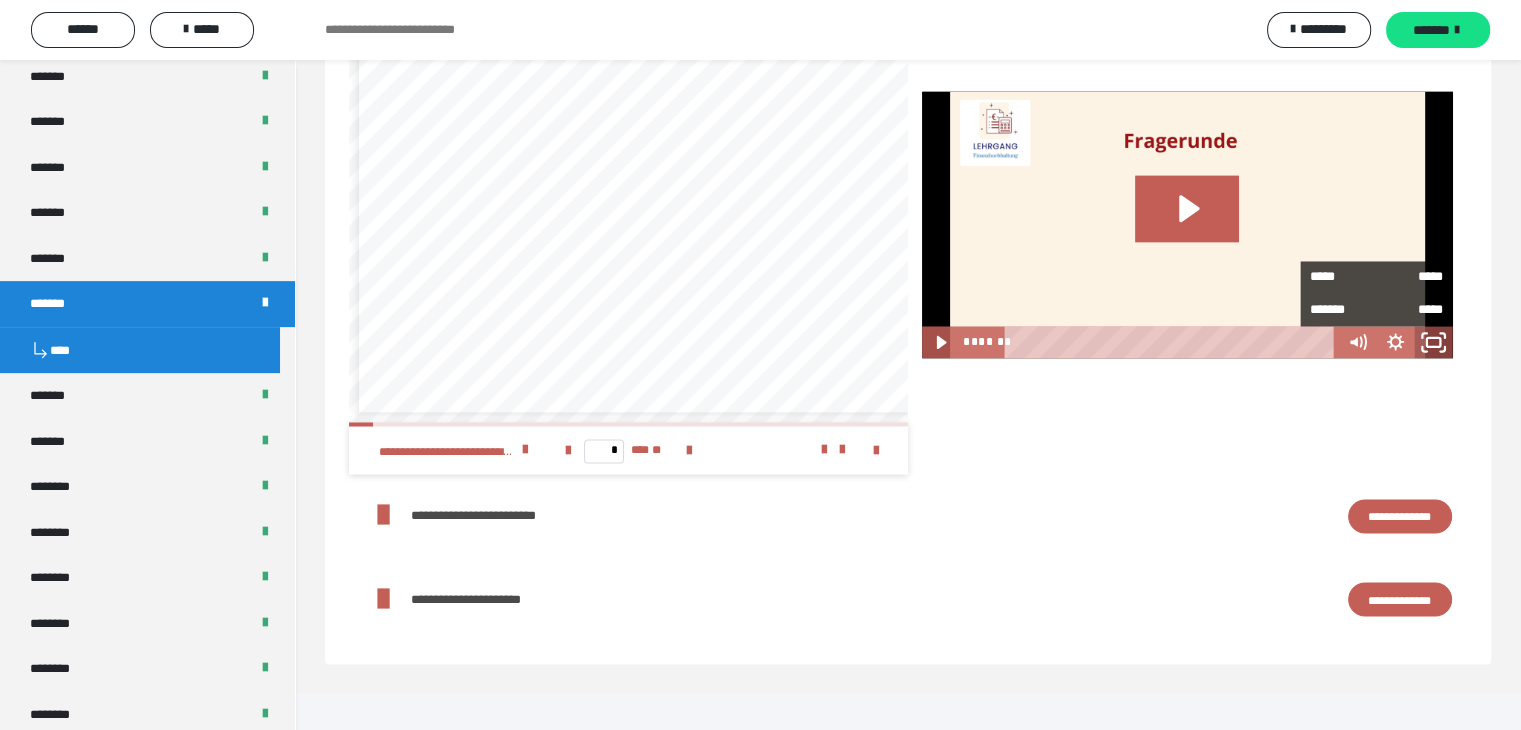 click 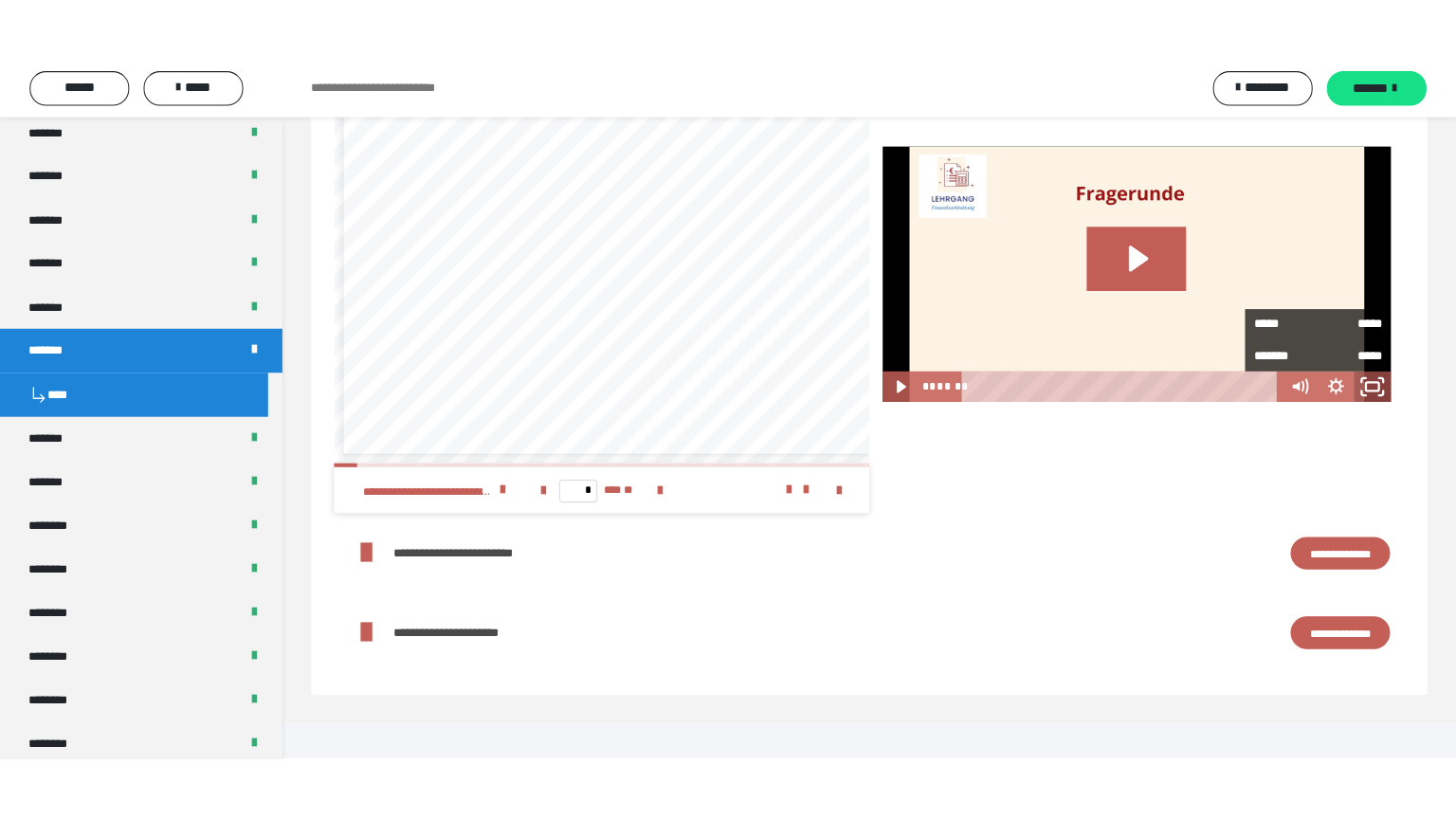 scroll, scrollTop: 2967, scrollLeft: 0, axis: vertical 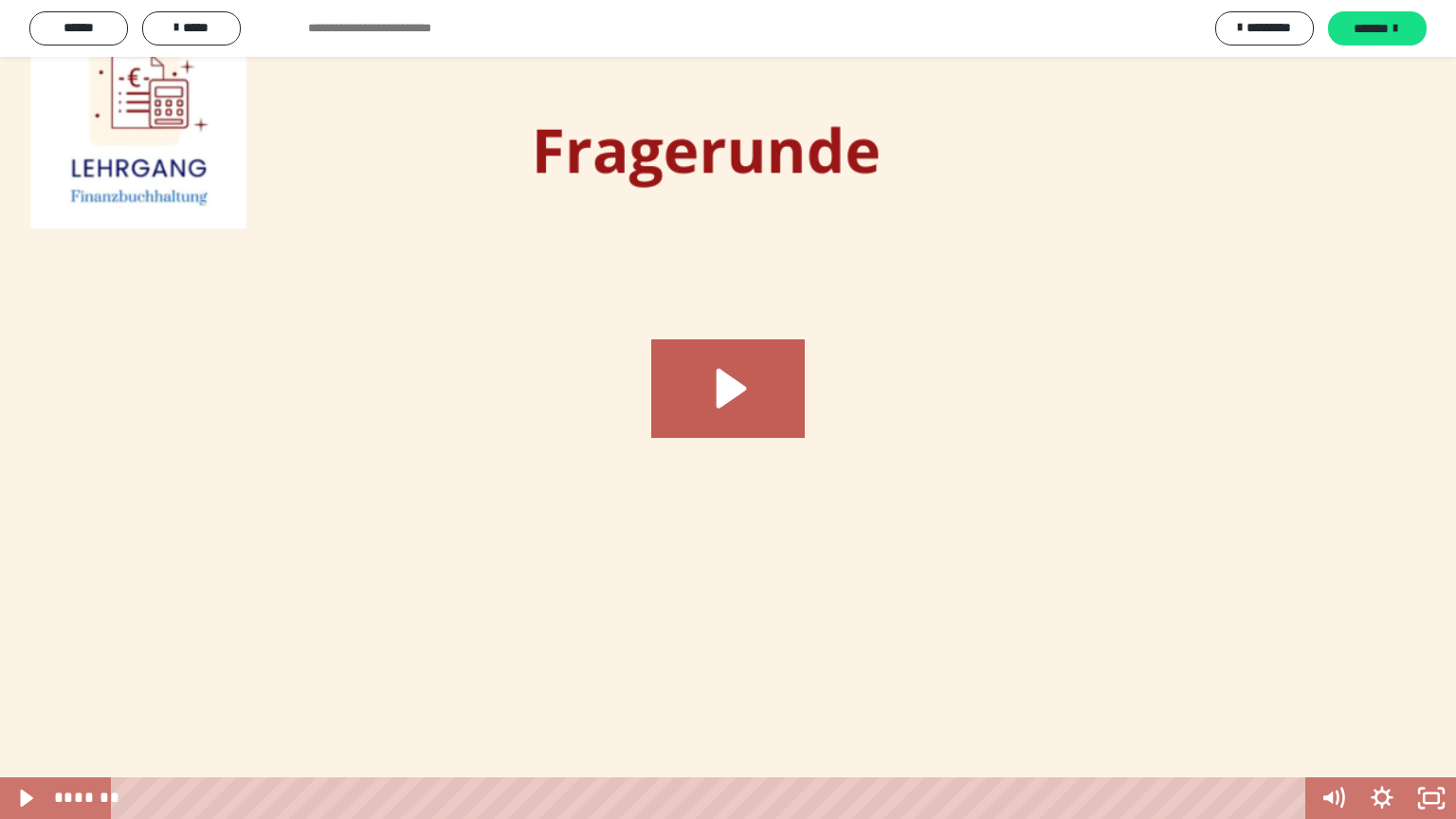 type 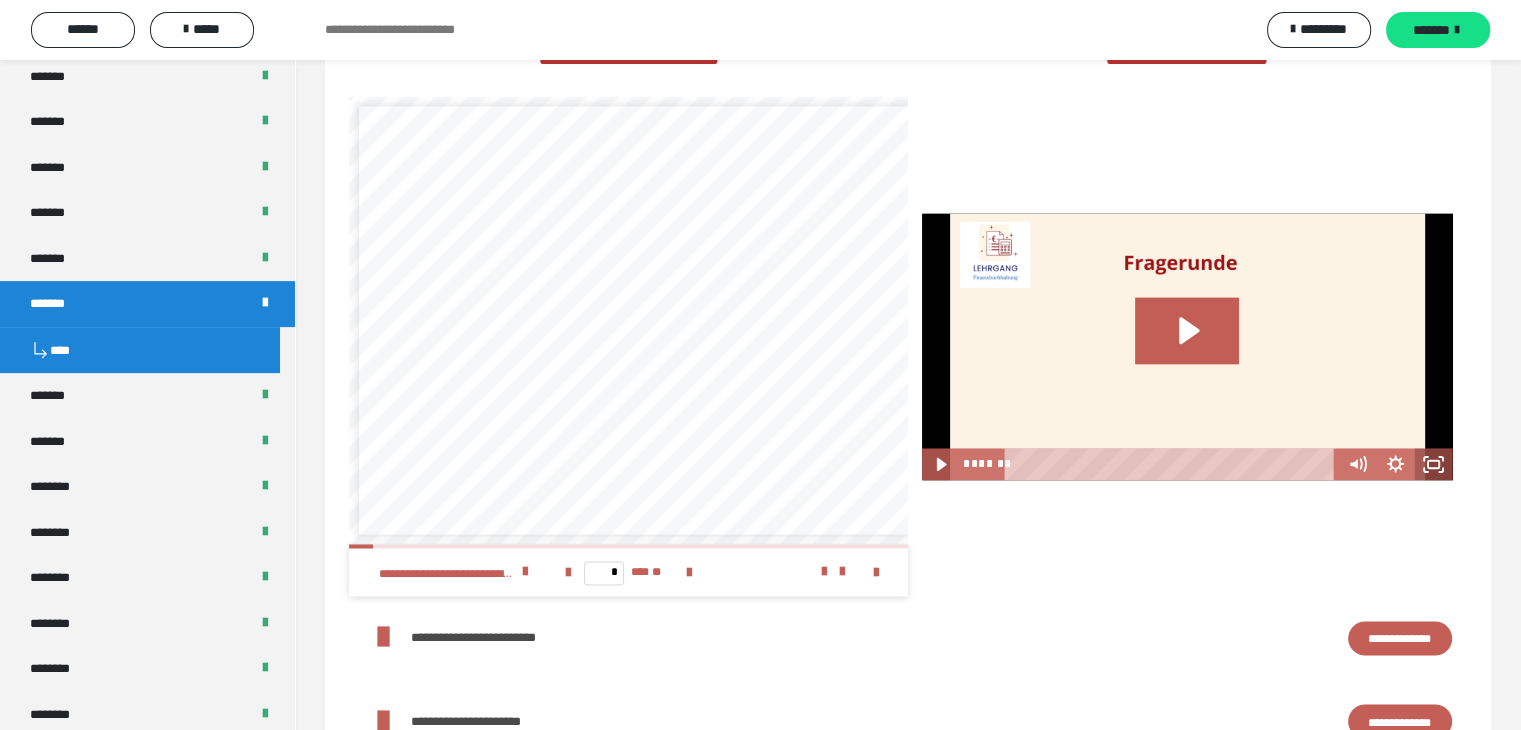 click 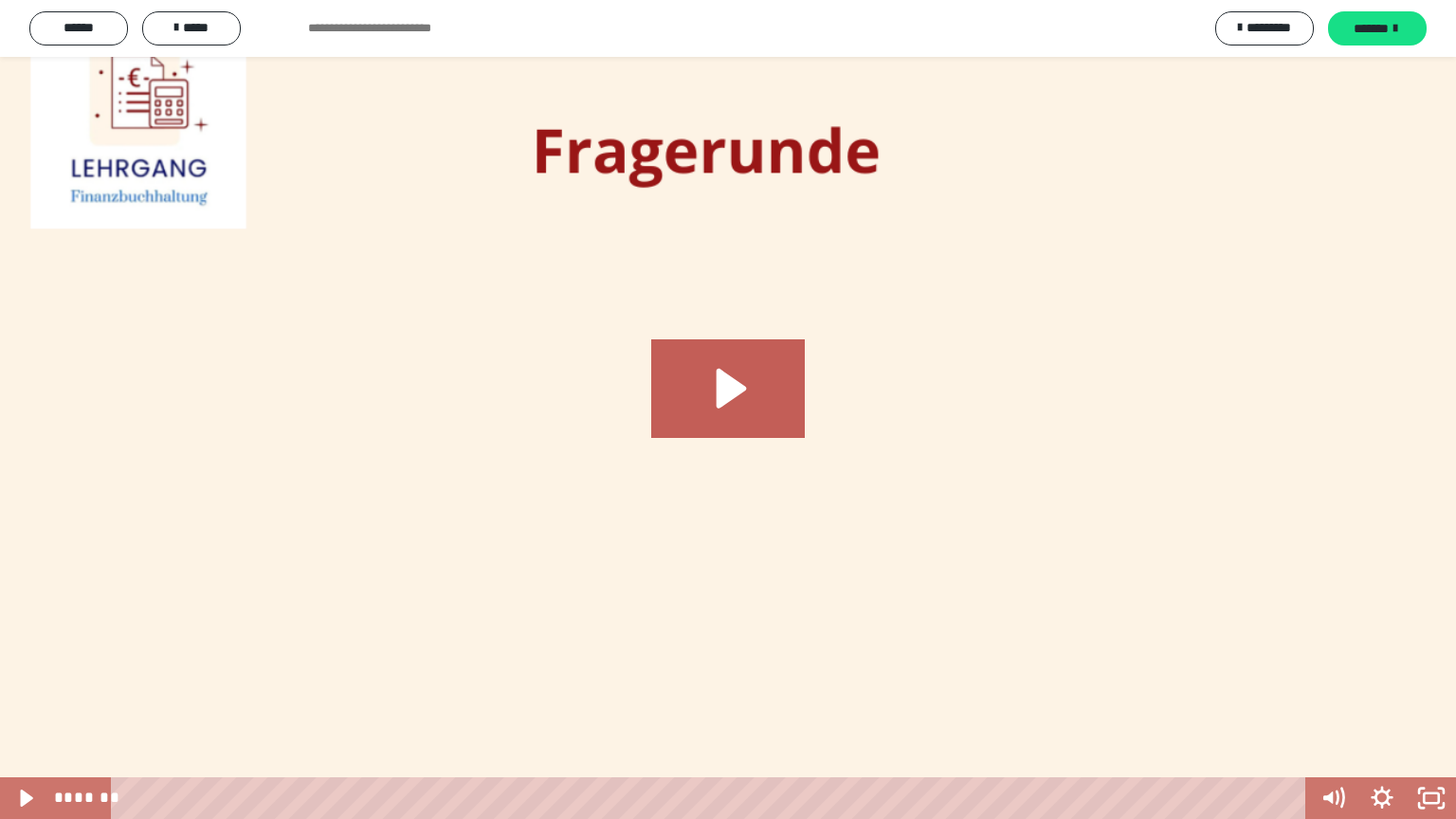 click at bounding box center (728, 410) 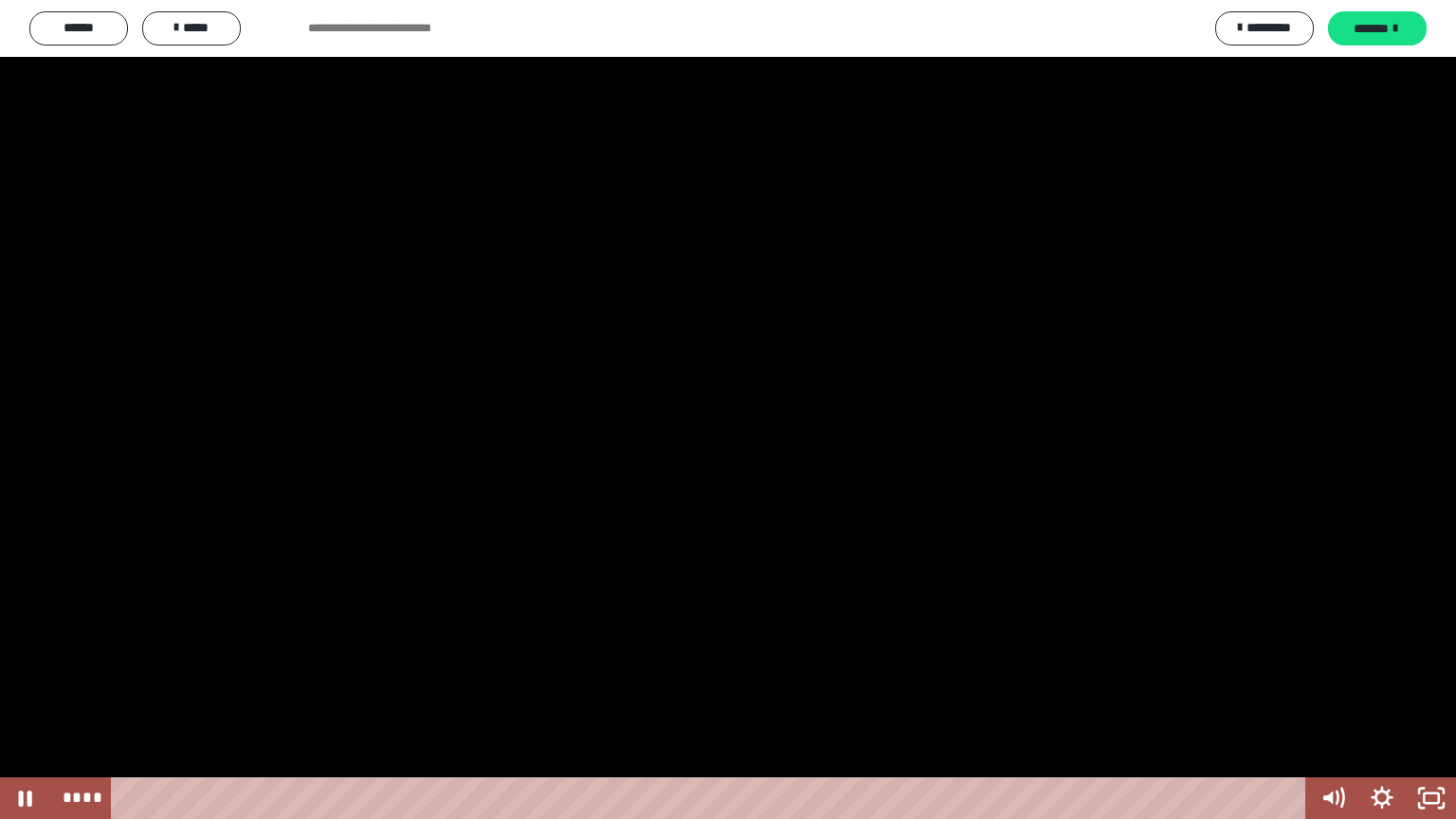 type 